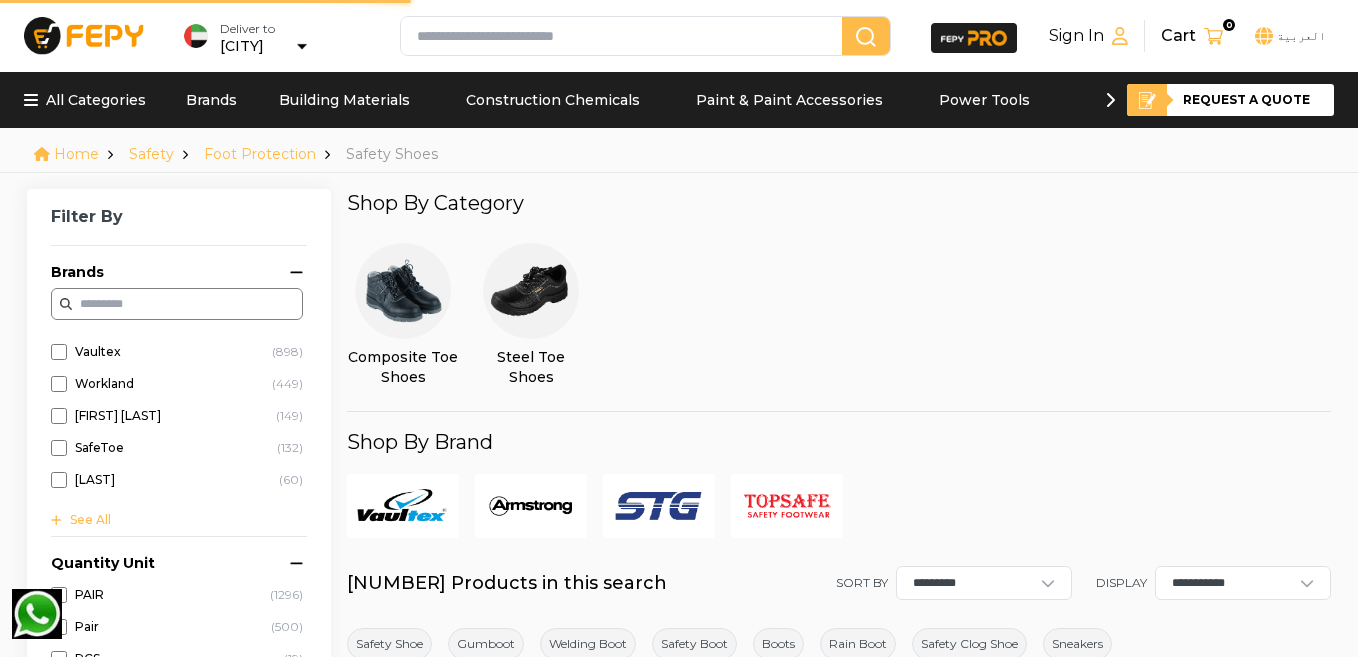 scroll, scrollTop: 0, scrollLeft: 0, axis: both 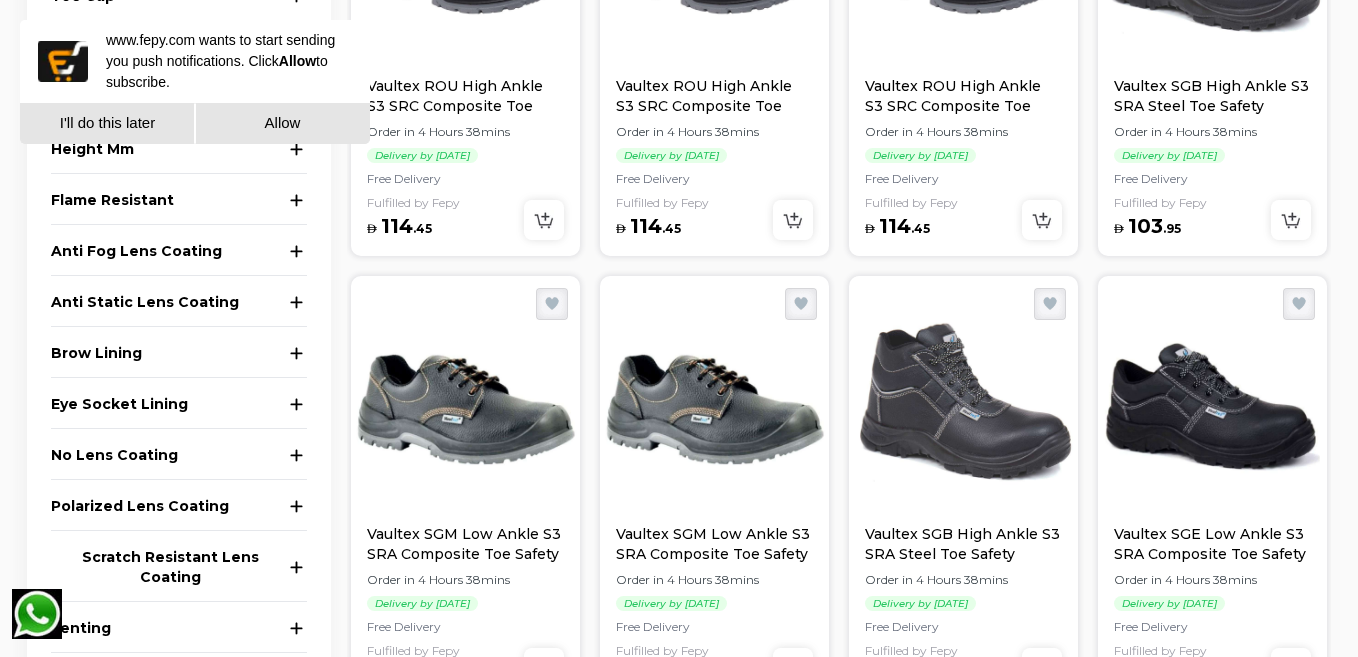 click 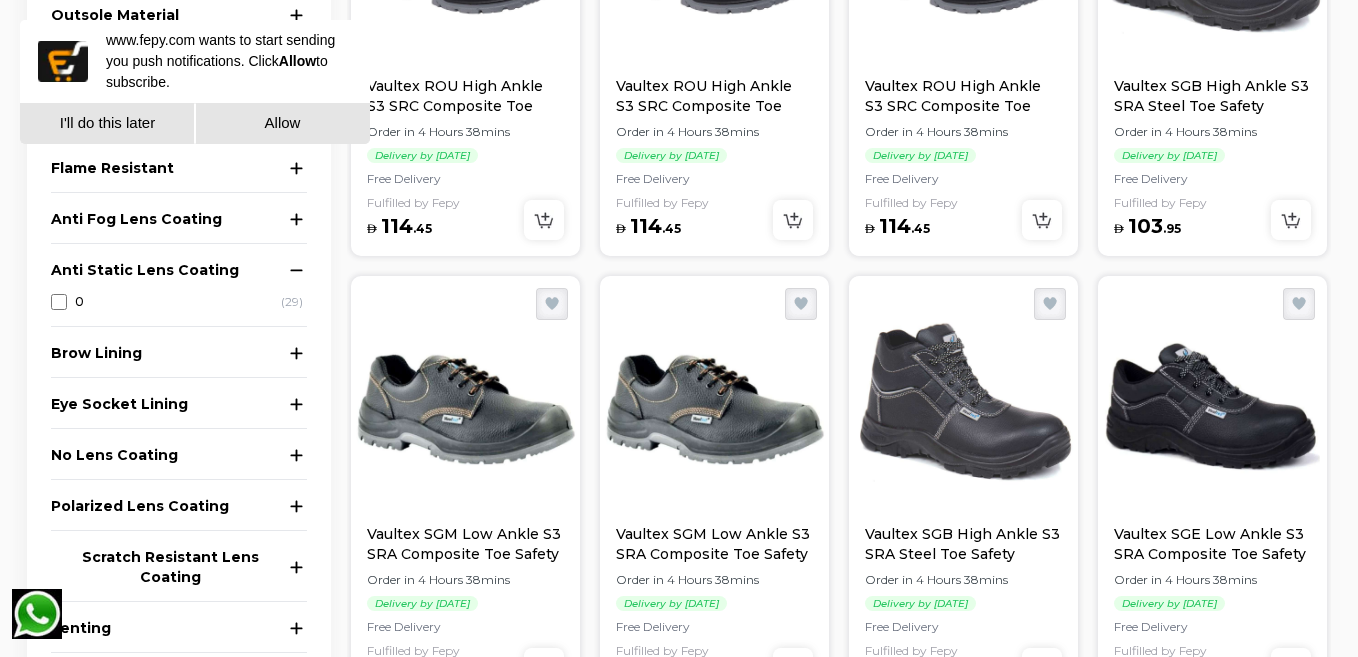 click 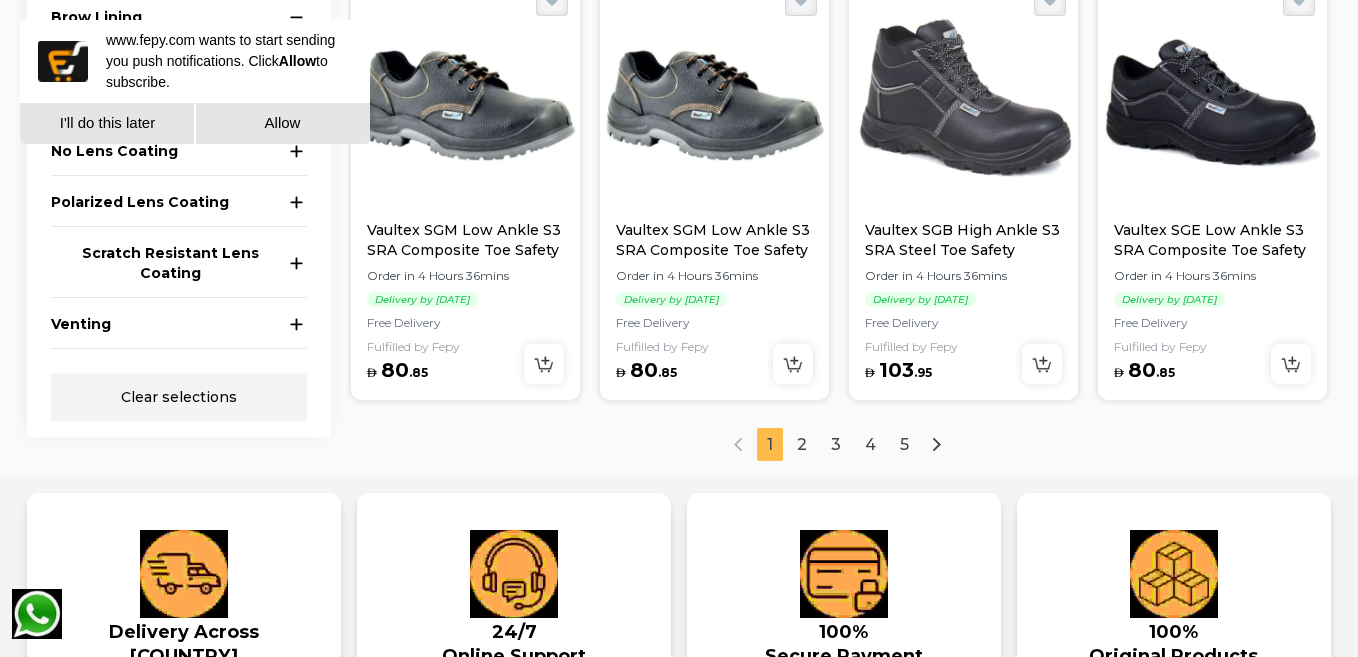 scroll, scrollTop: 2500, scrollLeft: 0, axis: vertical 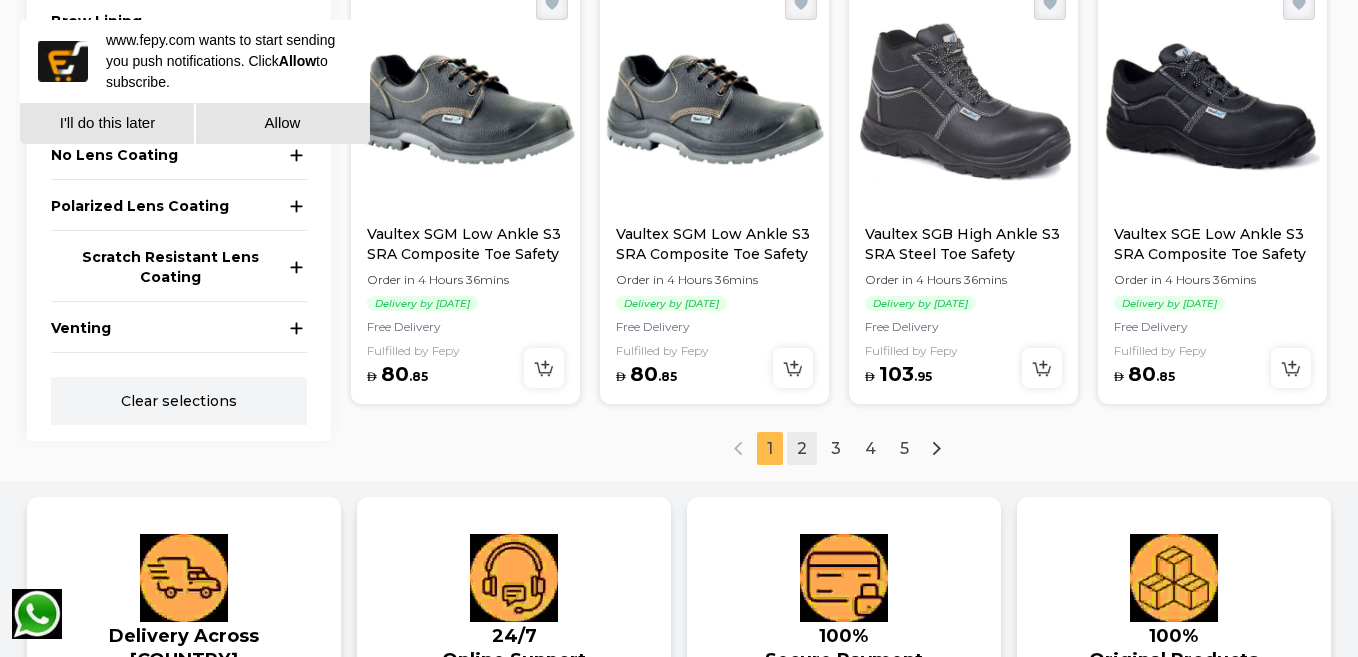 click on "2" at bounding box center (802, 448) 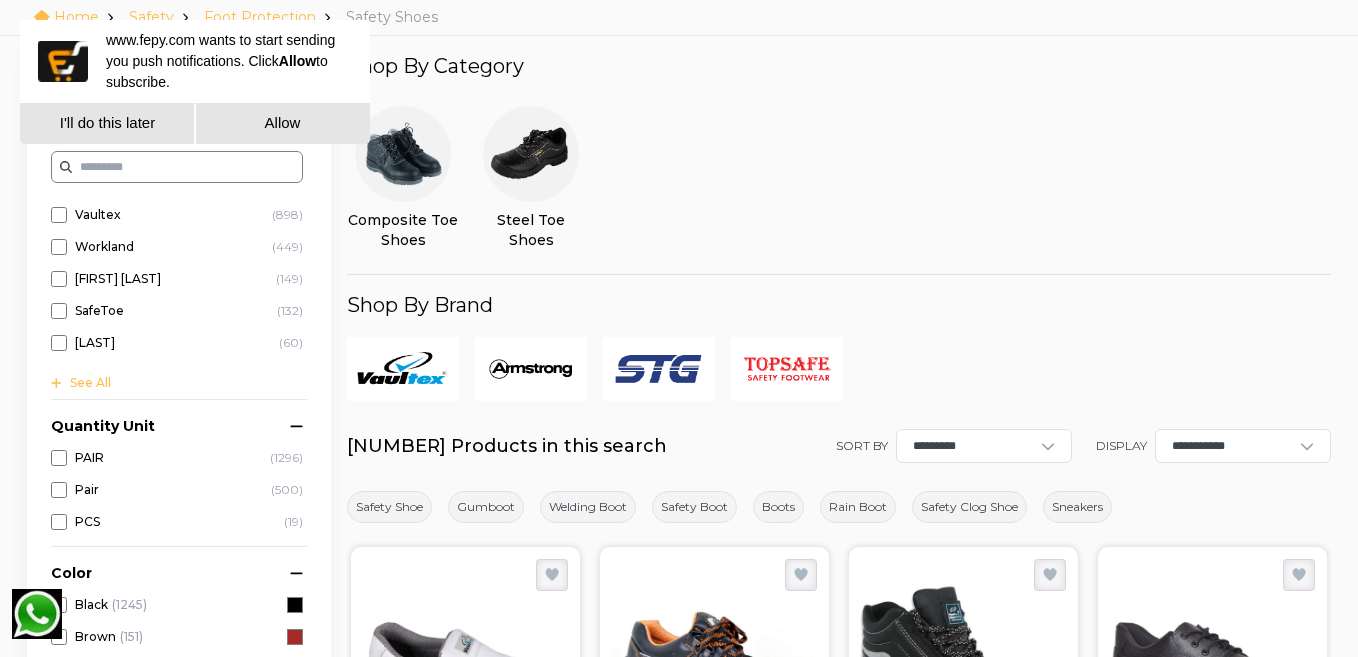 scroll, scrollTop: 128, scrollLeft: 0, axis: vertical 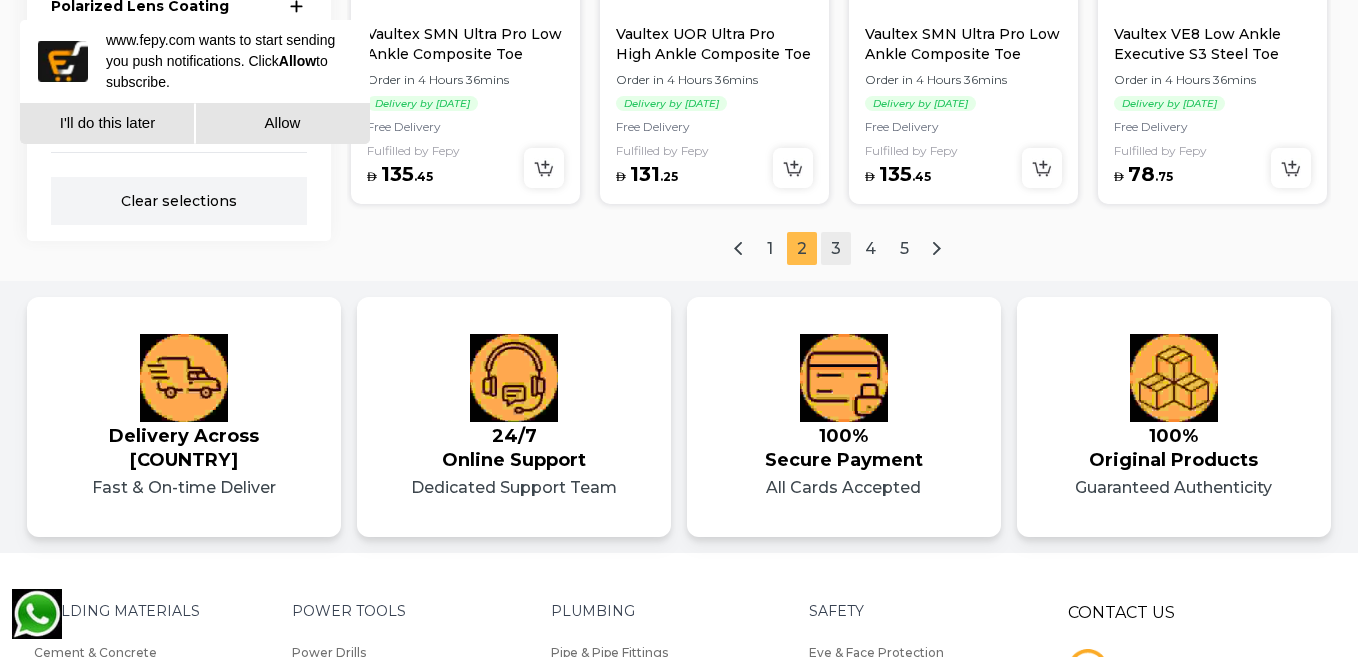 click on "3" at bounding box center (836, 248) 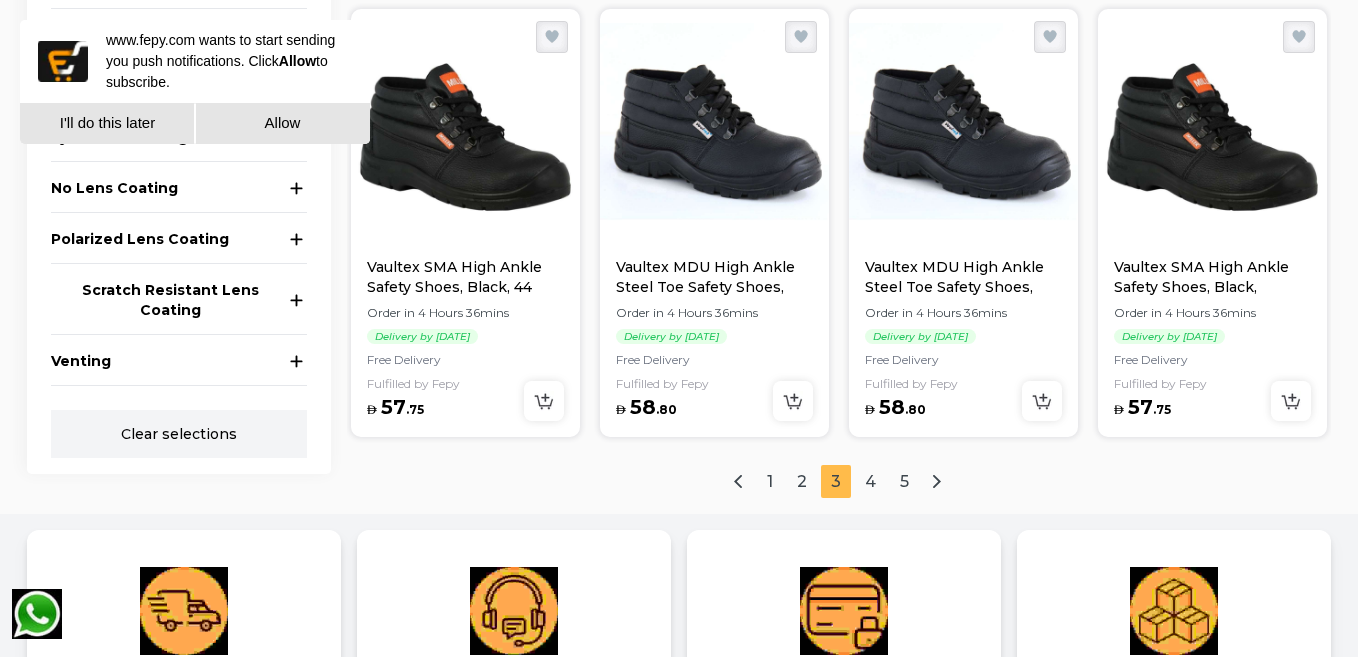 scroll, scrollTop: 2600, scrollLeft: 0, axis: vertical 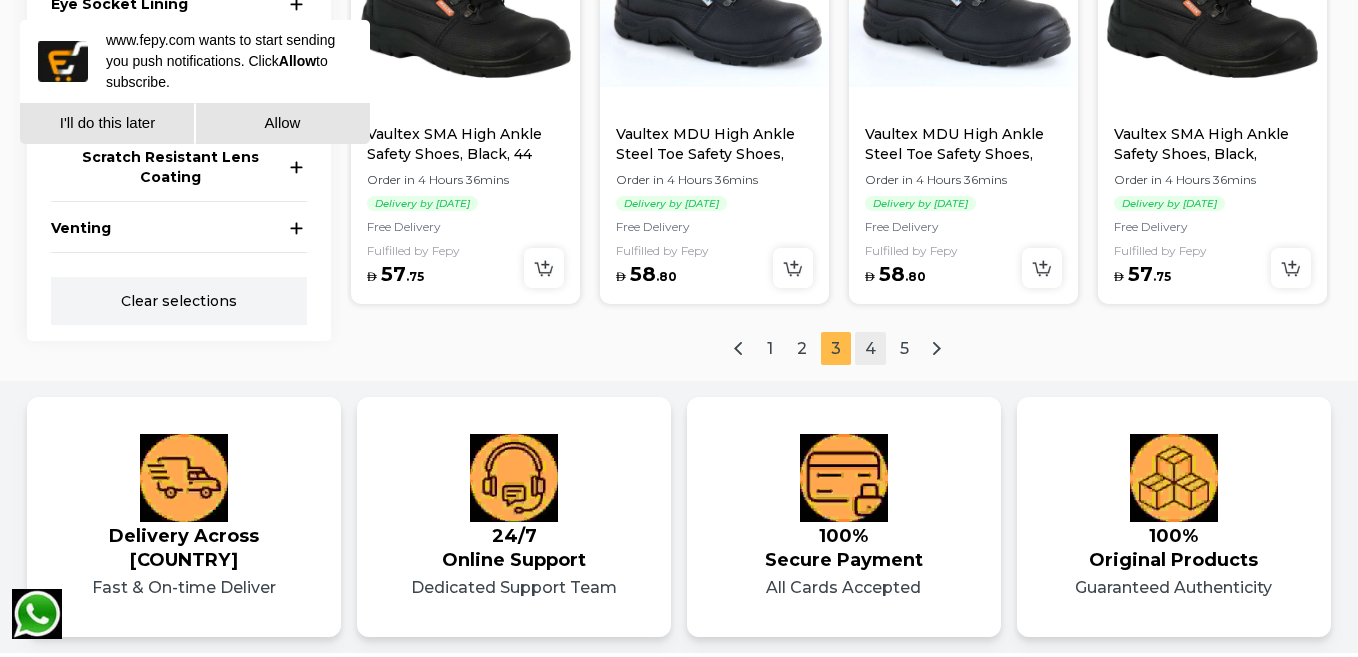 click on "4" at bounding box center [870, 348] 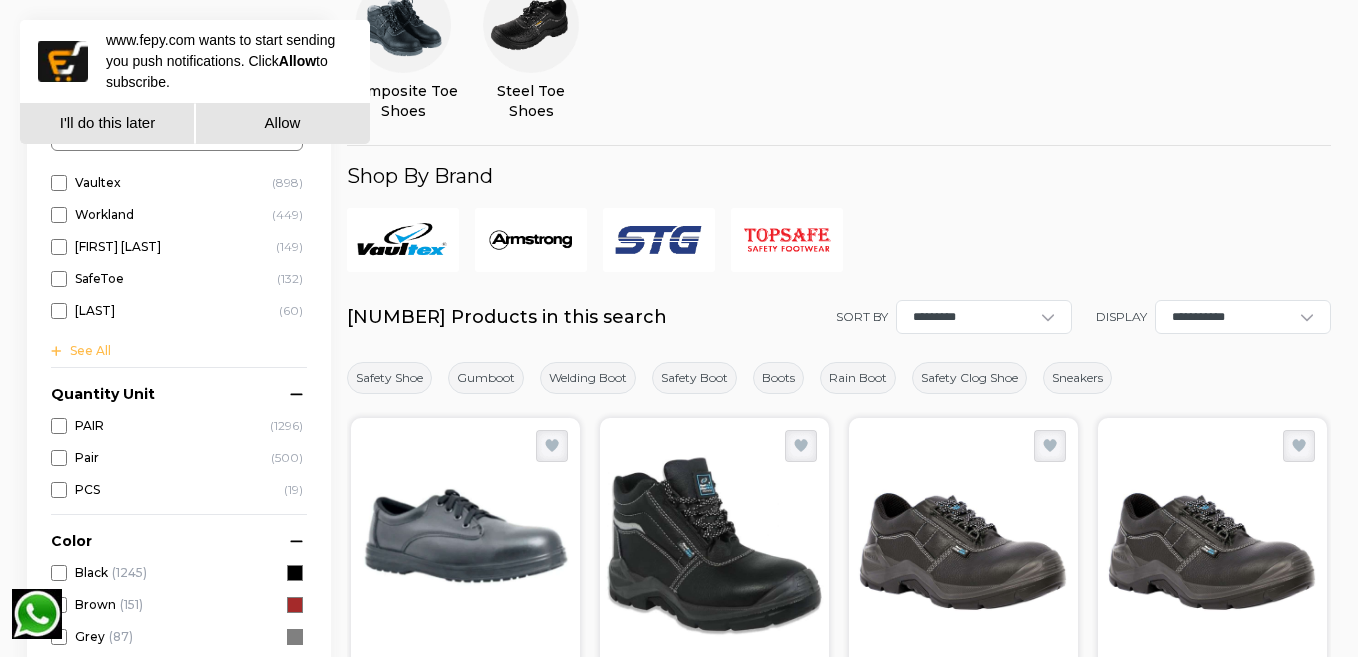scroll, scrollTop: 128, scrollLeft: 0, axis: vertical 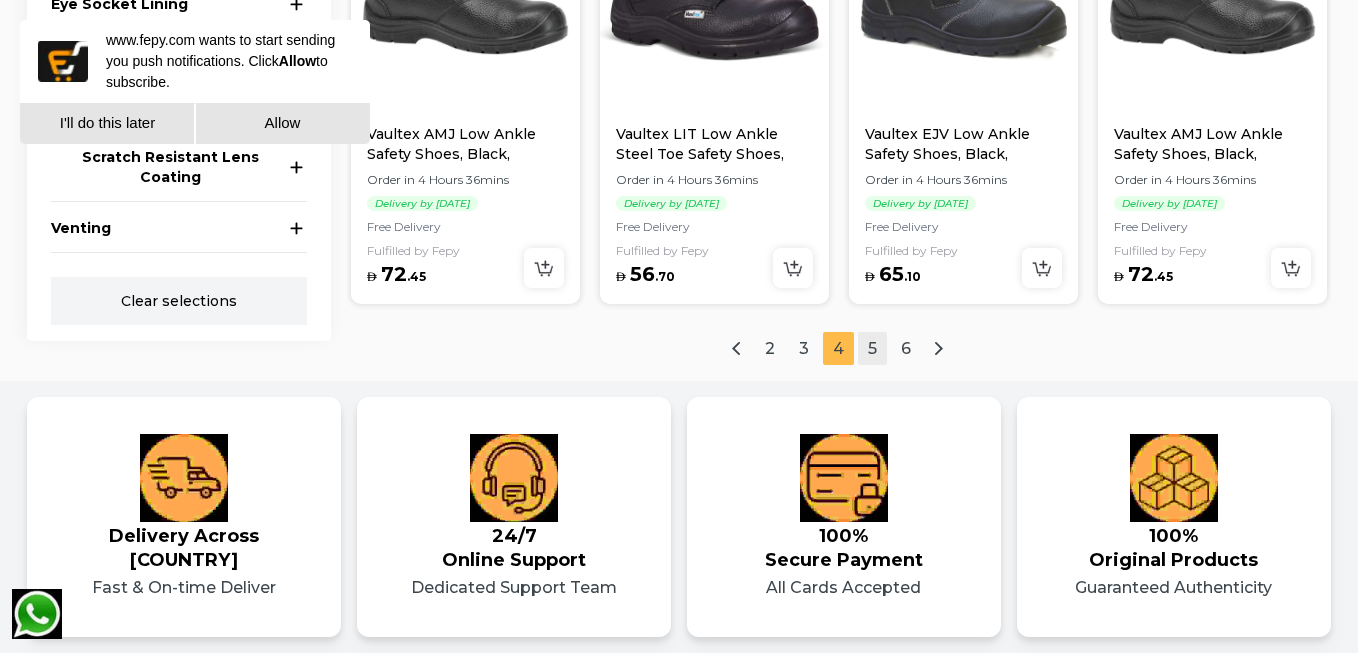 click on "5" at bounding box center (872, 348) 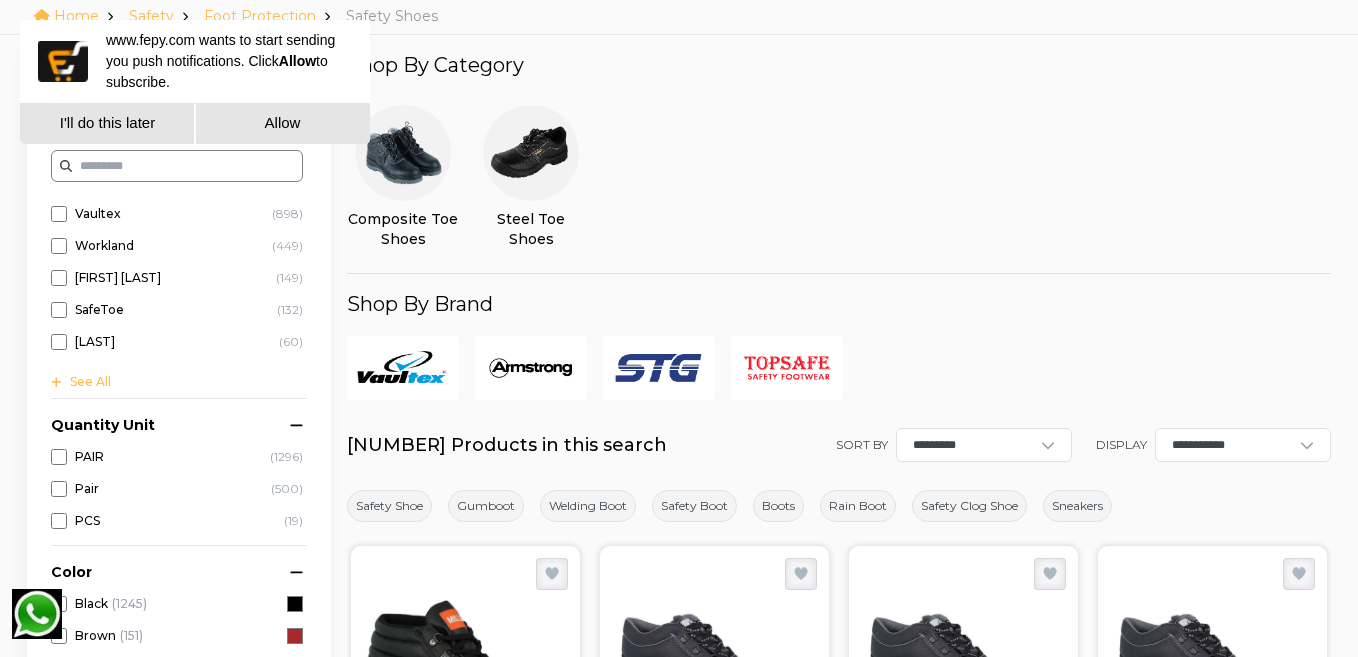 scroll, scrollTop: 128, scrollLeft: 0, axis: vertical 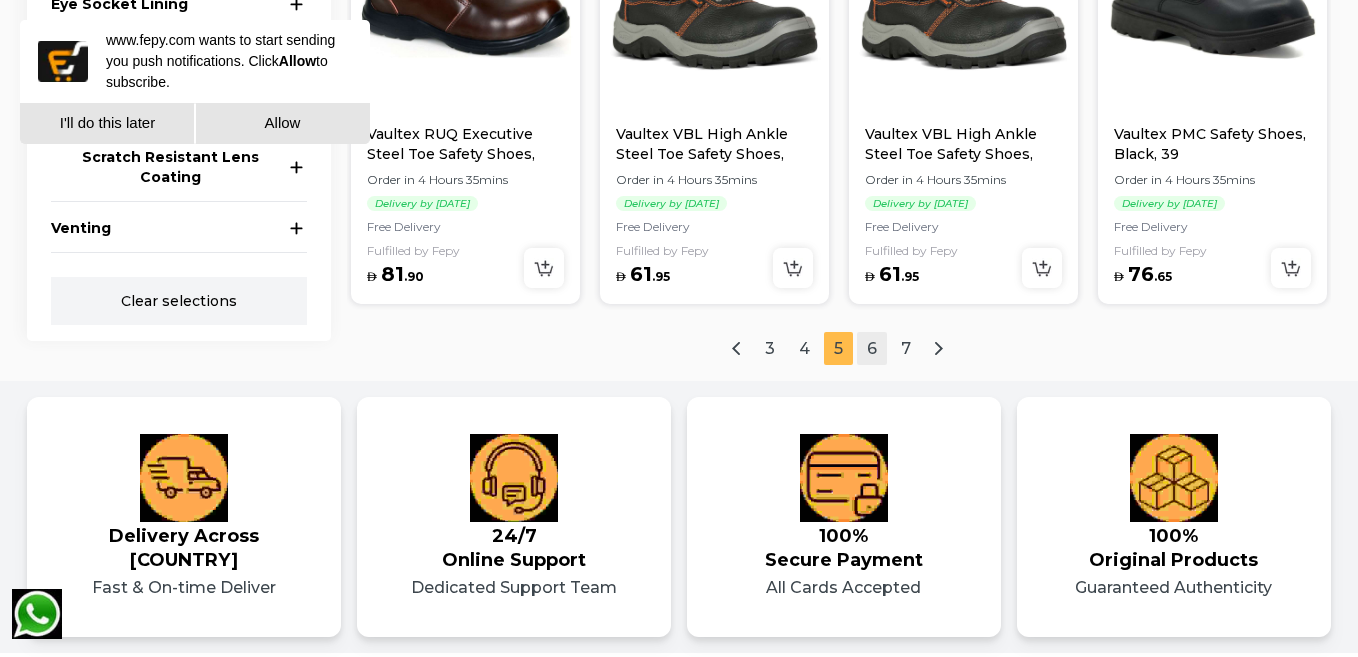 click on "6" at bounding box center (872, 348) 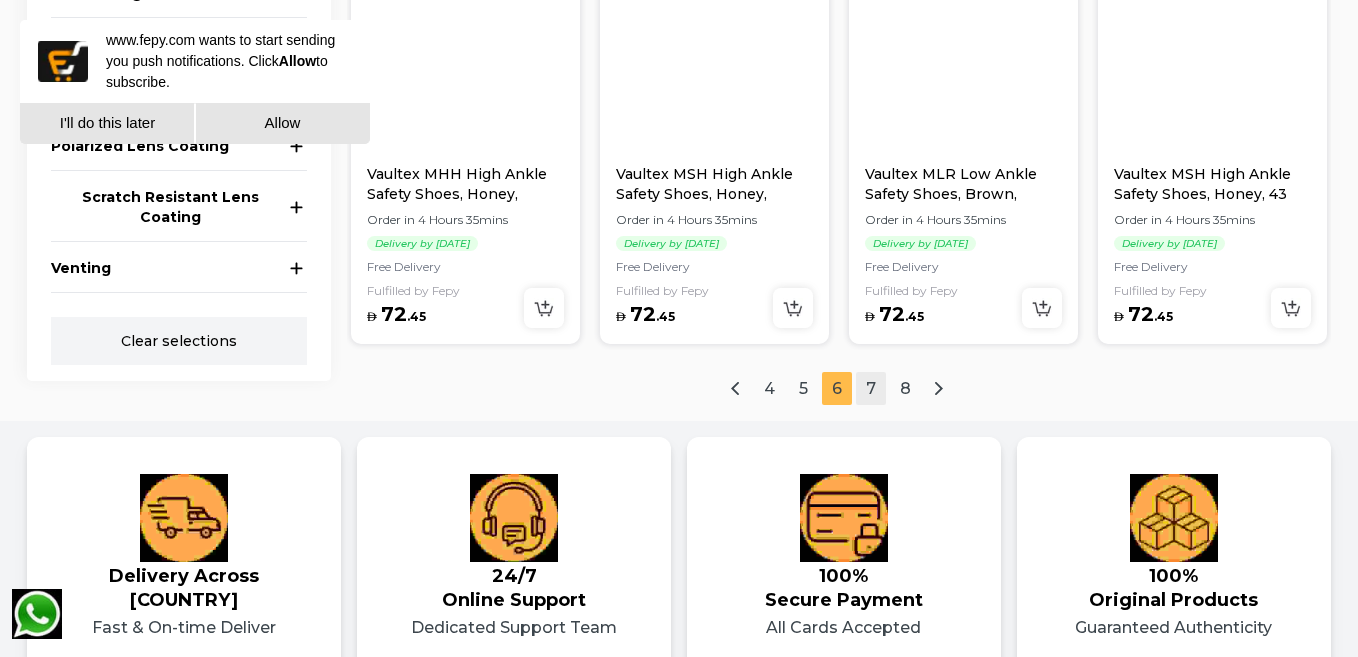 scroll, scrollTop: 2585, scrollLeft: 0, axis: vertical 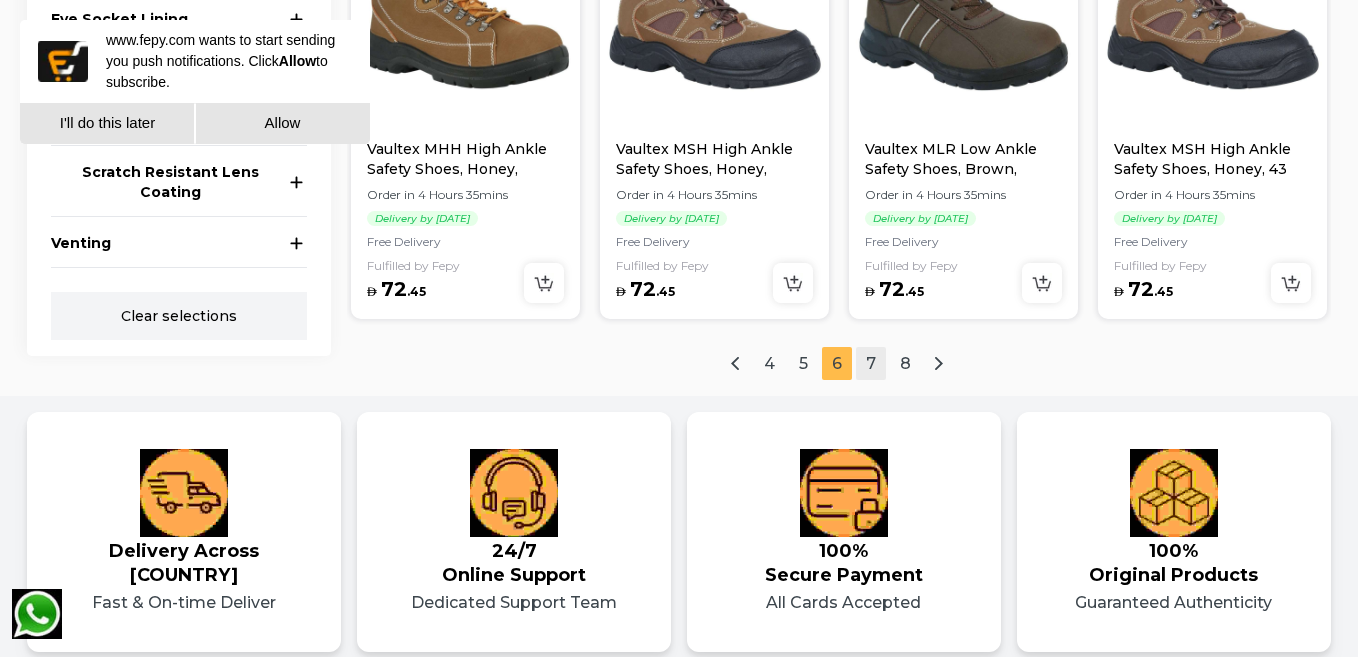 click on "7" at bounding box center [871, 363] 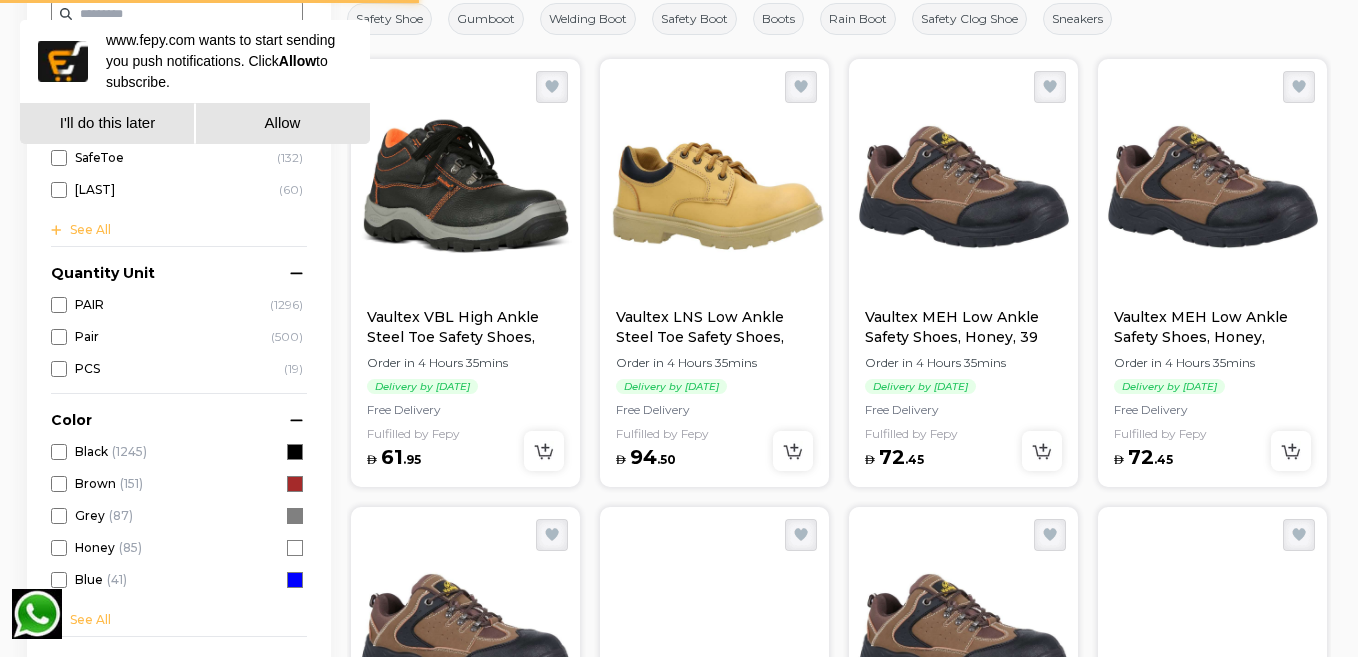 scroll, scrollTop: 628, scrollLeft: 0, axis: vertical 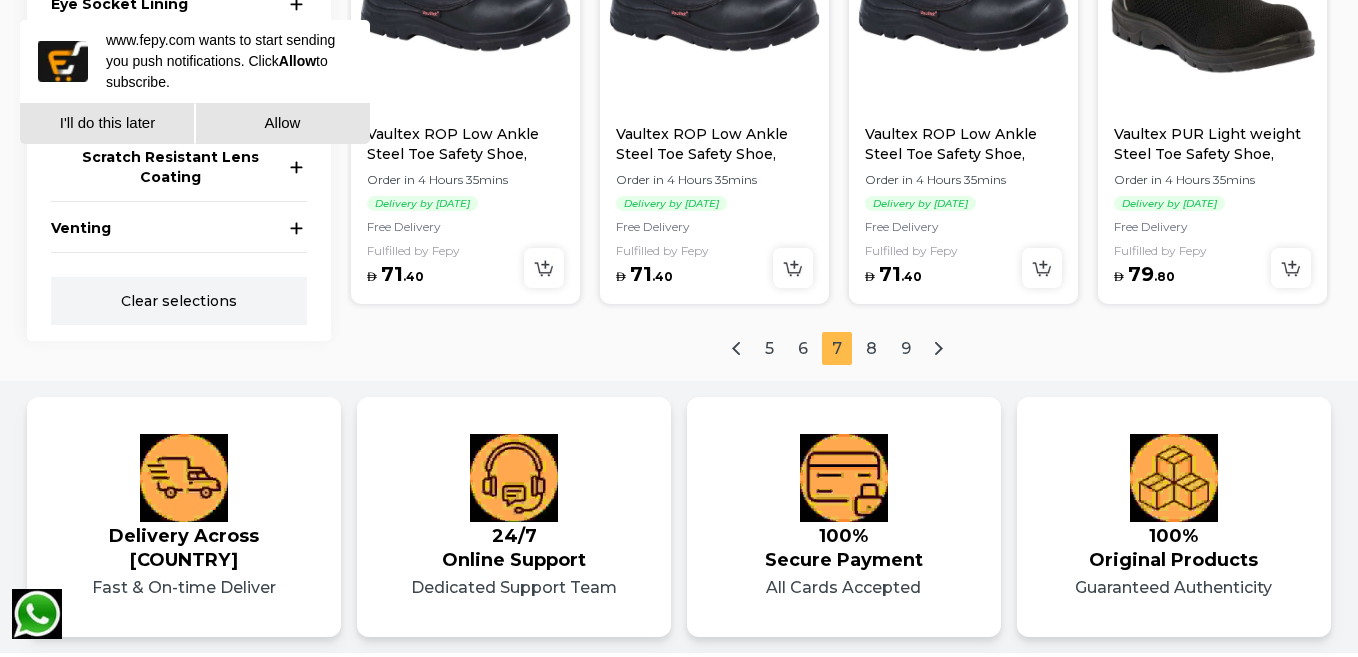 click on "I'll do this later" at bounding box center [107, 123] 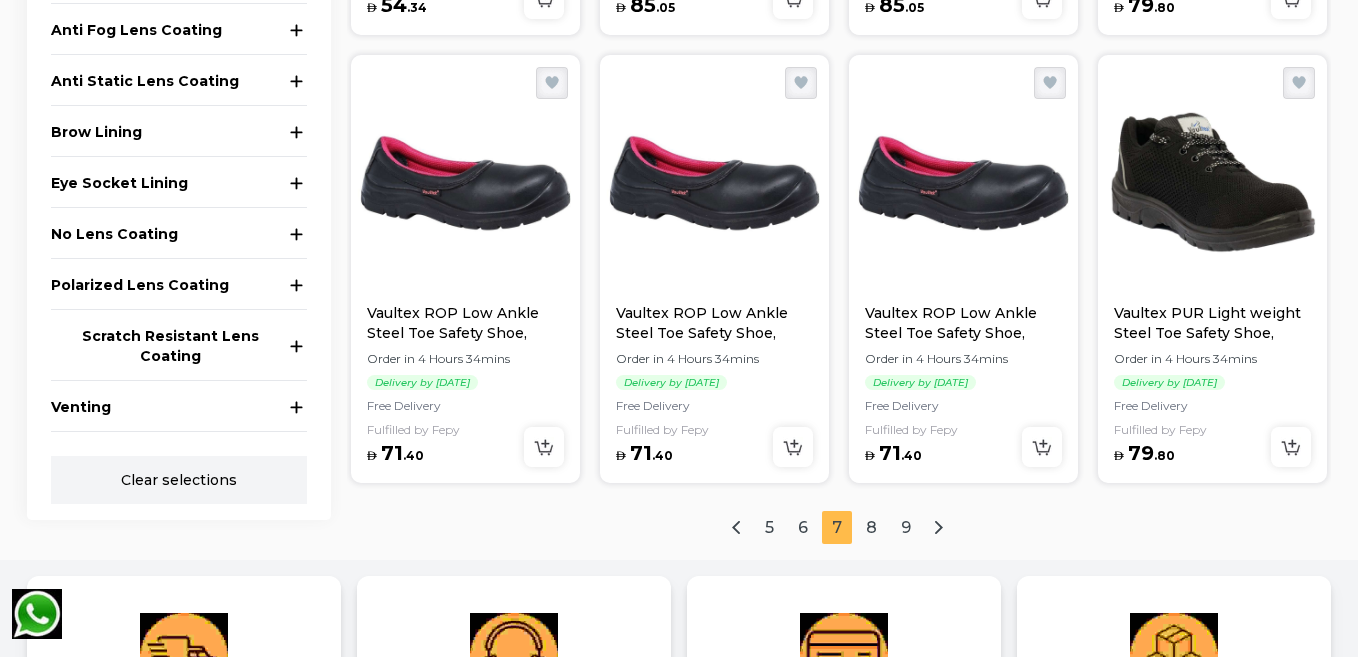scroll, scrollTop: 2400, scrollLeft: 0, axis: vertical 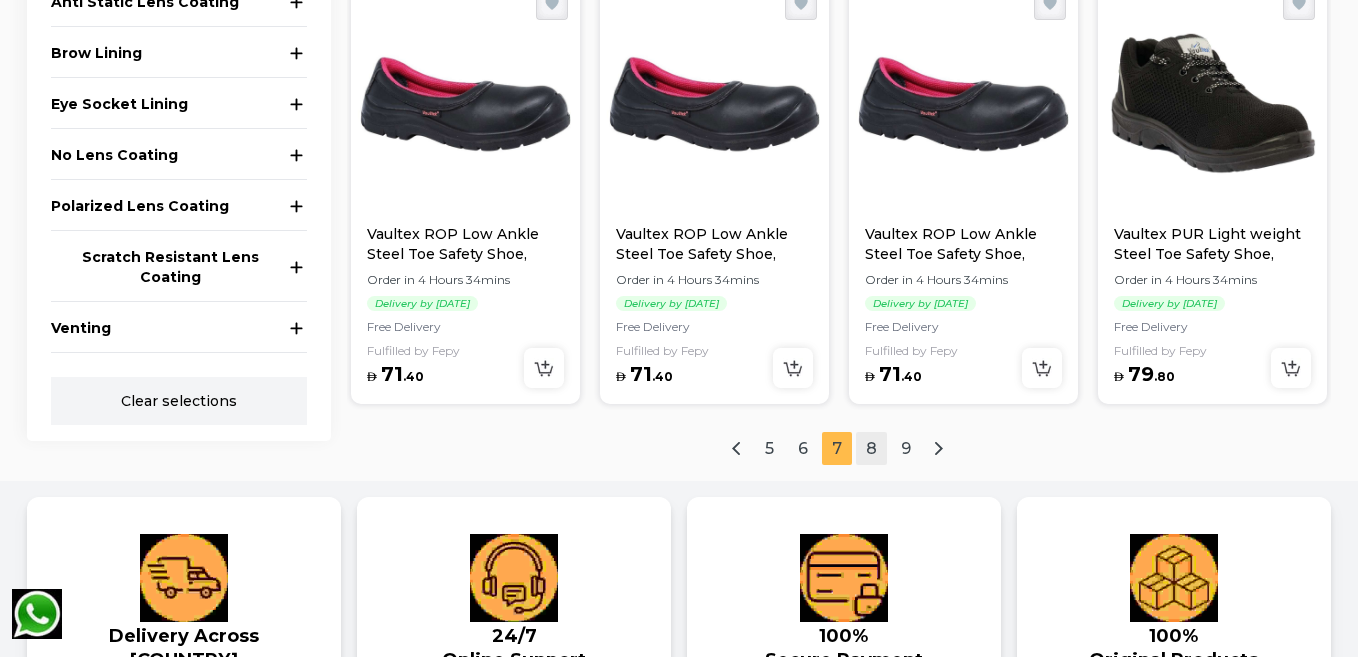 click on "8" at bounding box center (871, 448) 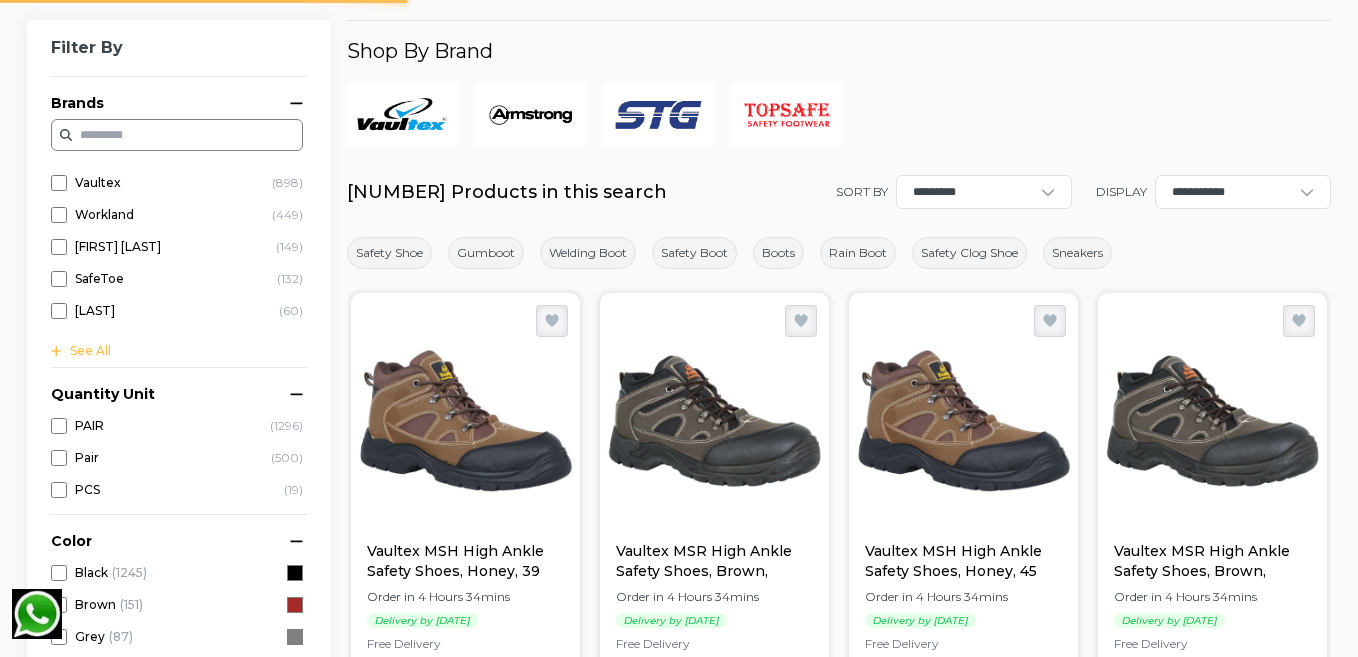 scroll, scrollTop: 428, scrollLeft: 0, axis: vertical 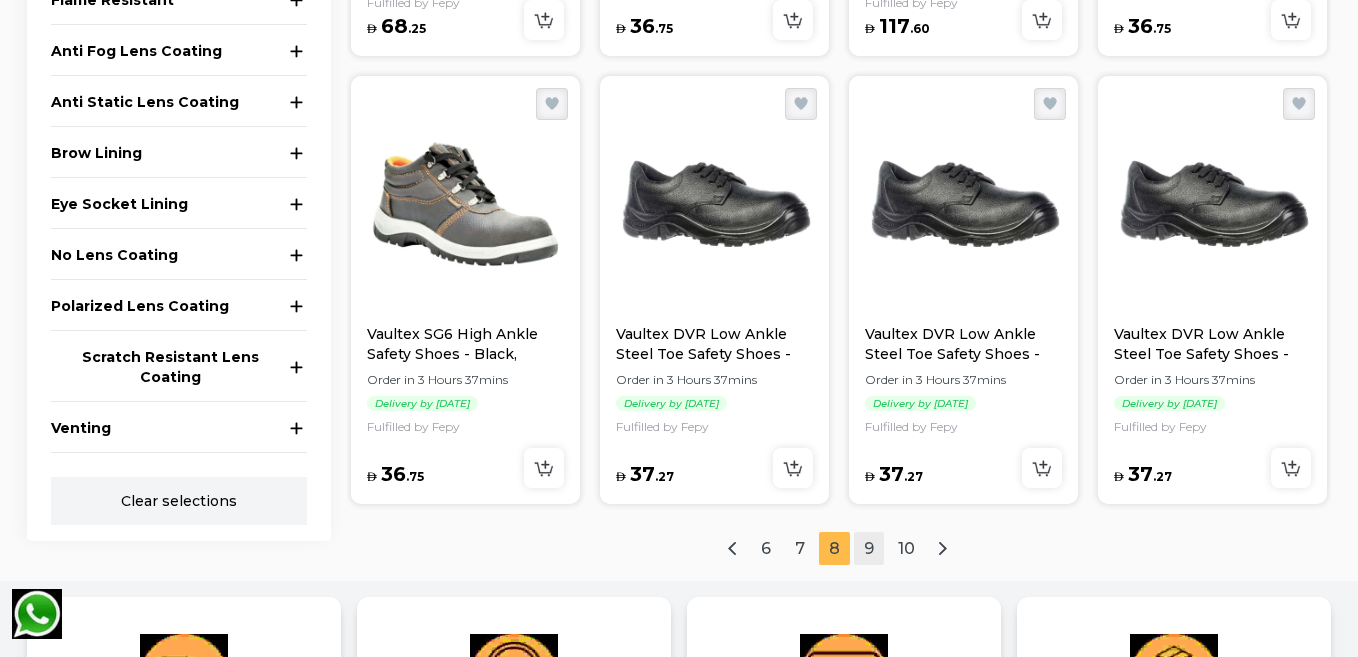 click on "9" at bounding box center [869, 548] 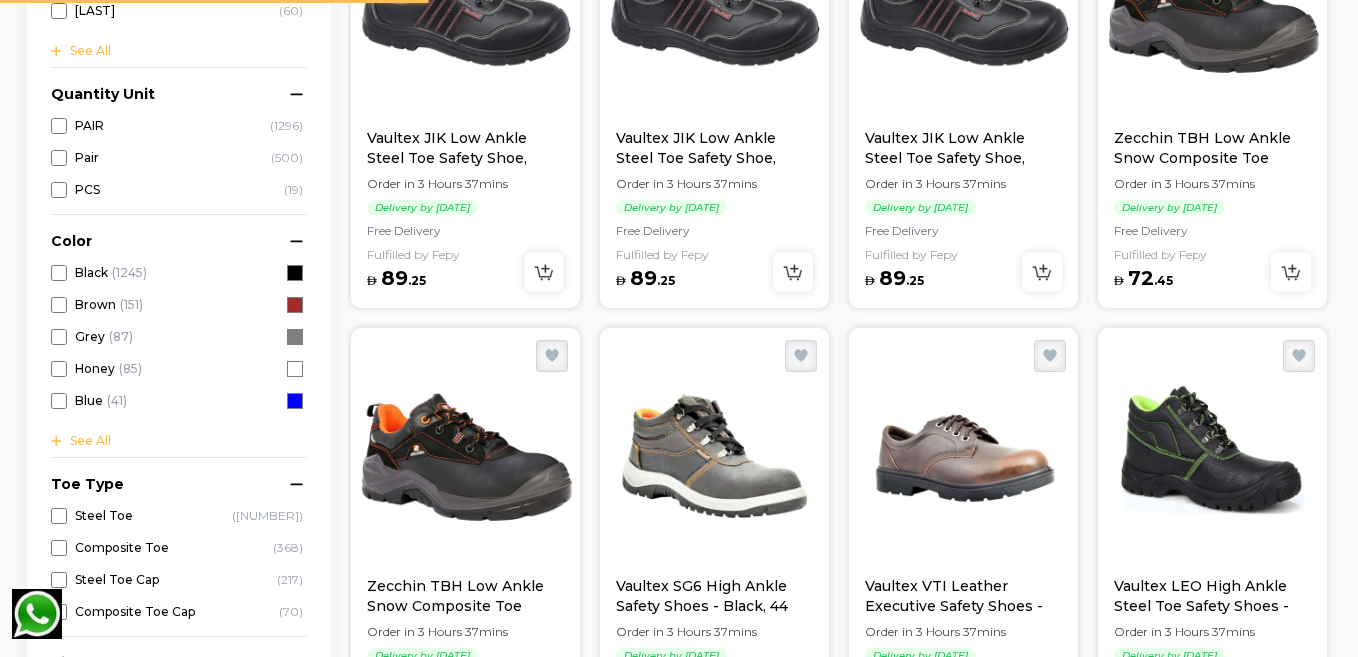 scroll, scrollTop: 1028, scrollLeft: 0, axis: vertical 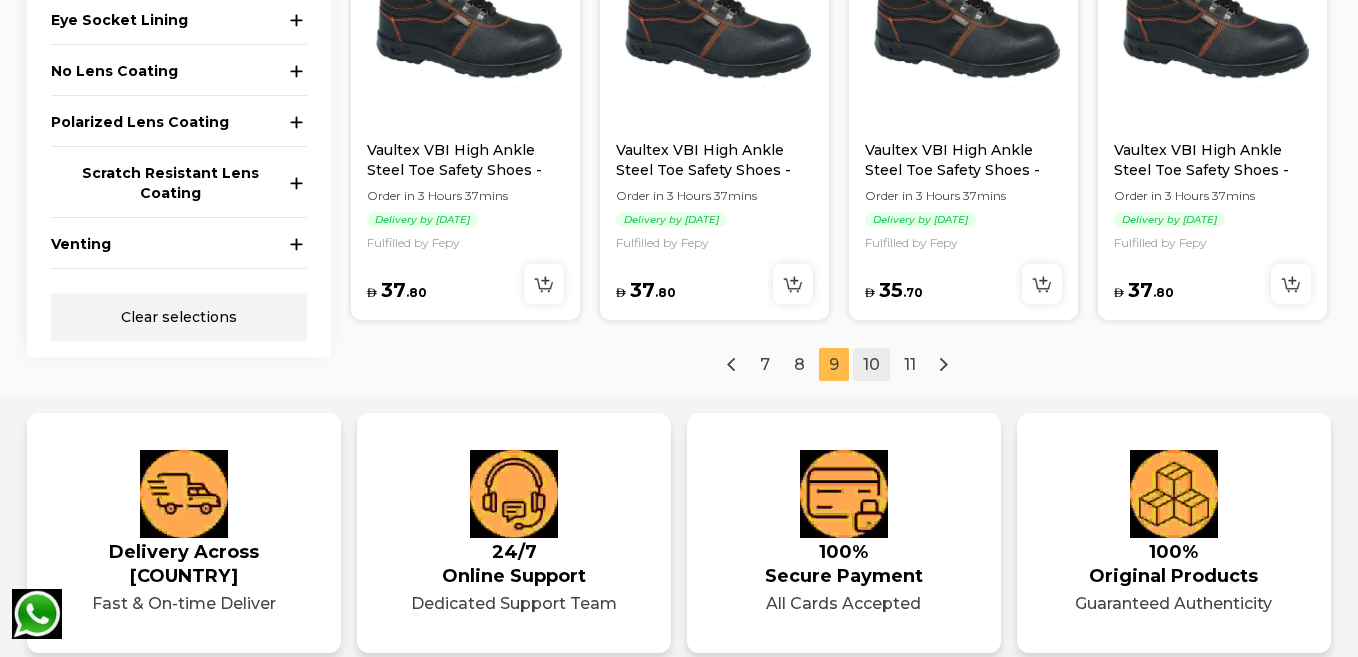 click on "10" at bounding box center (871, 364) 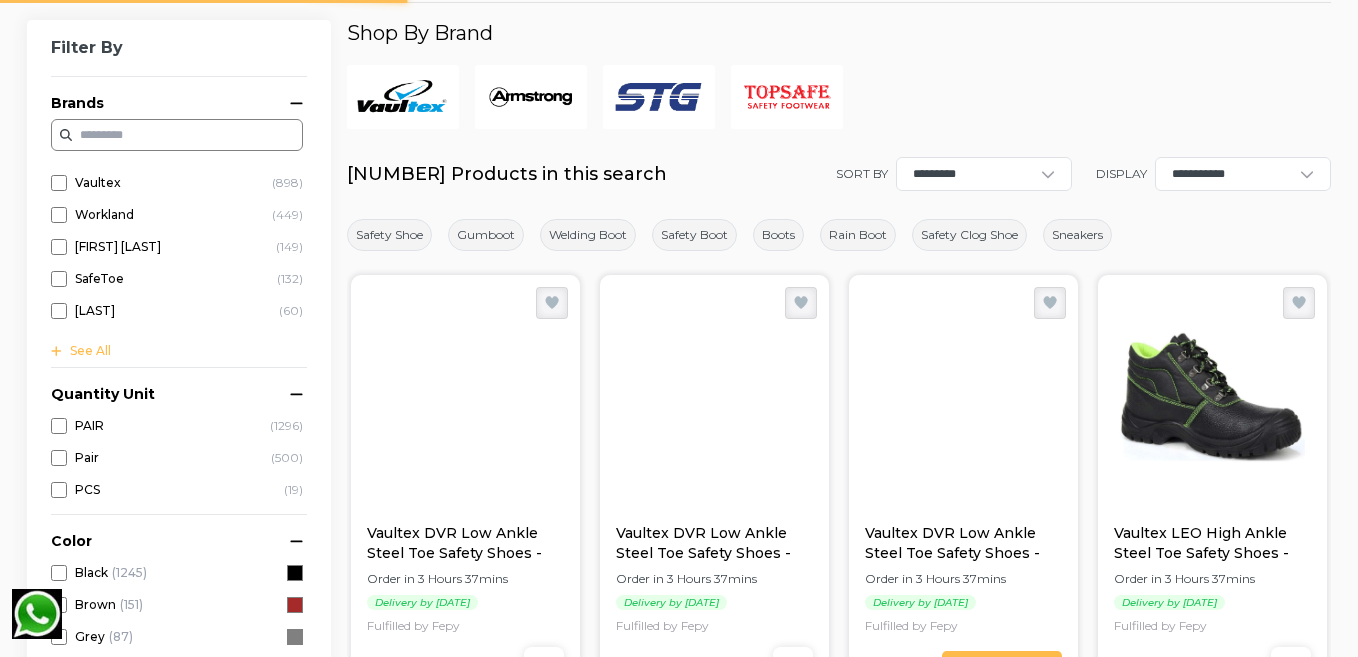 scroll, scrollTop: 428, scrollLeft: 0, axis: vertical 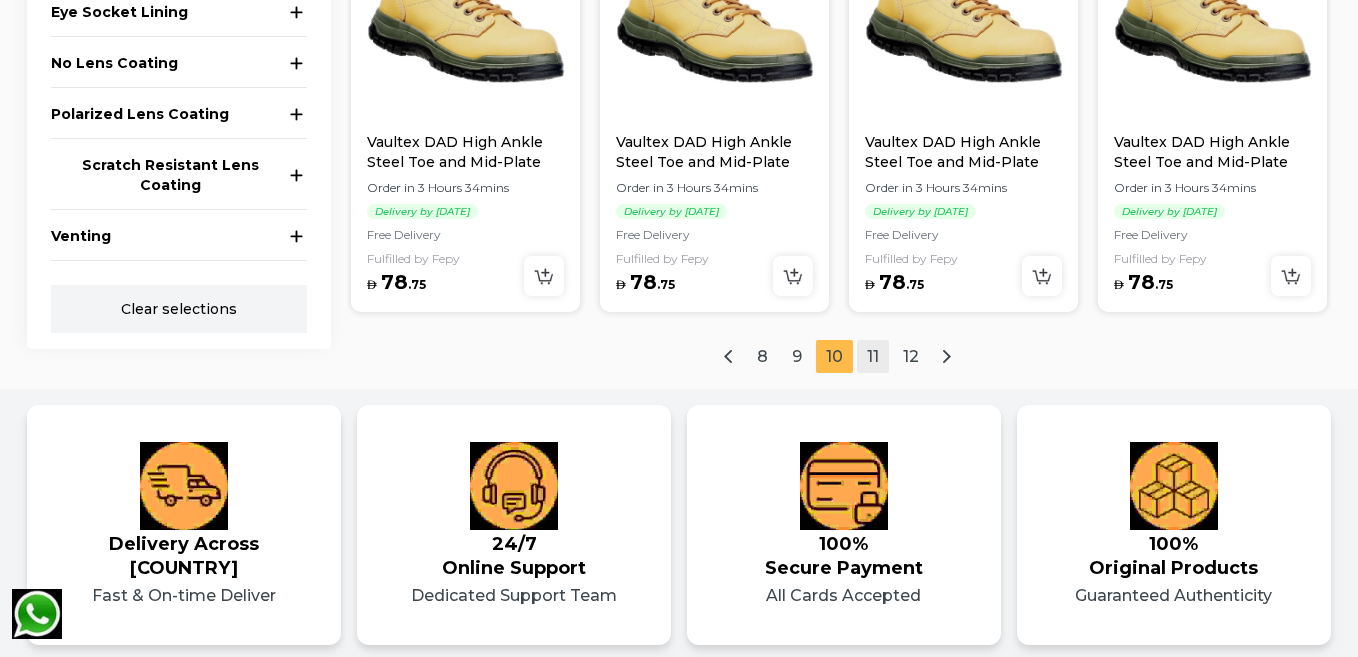 click on "11" at bounding box center [873, 356] 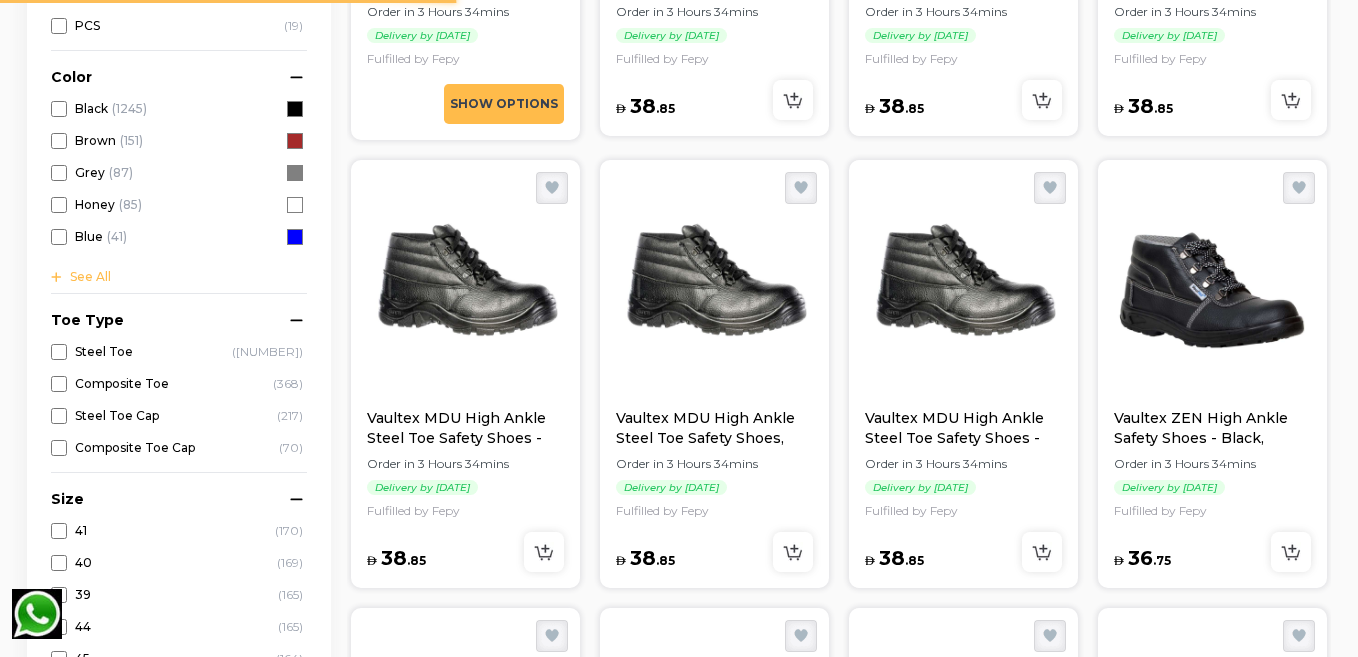 scroll, scrollTop: 928, scrollLeft: 0, axis: vertical 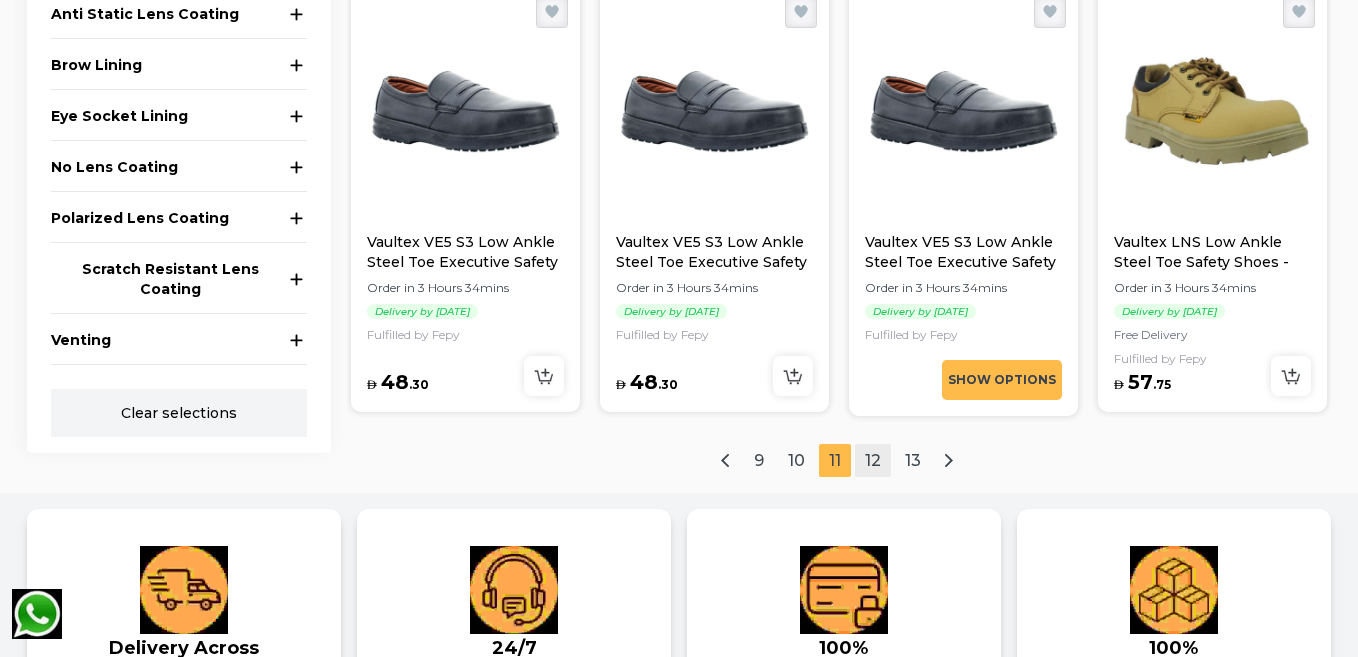 click on "12" at bounding box center [873, 460] 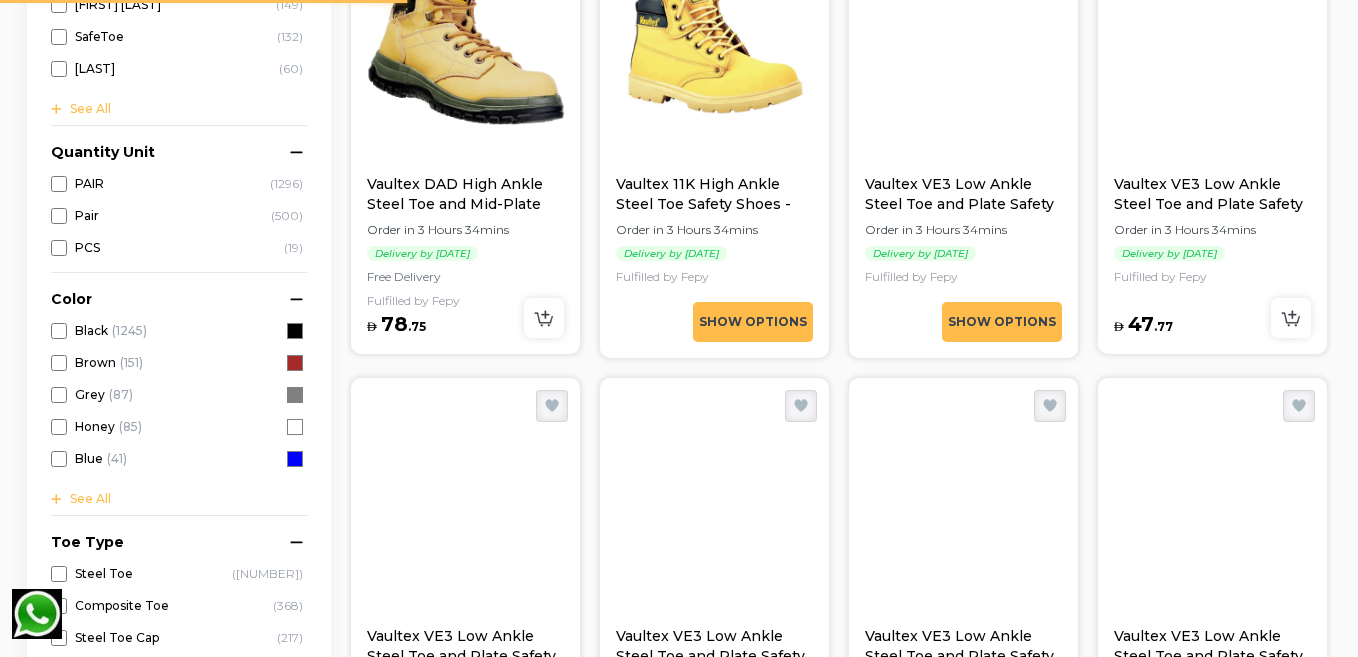 scroll, scrollTop: 828, scrollLeft: 0, axis: vertical 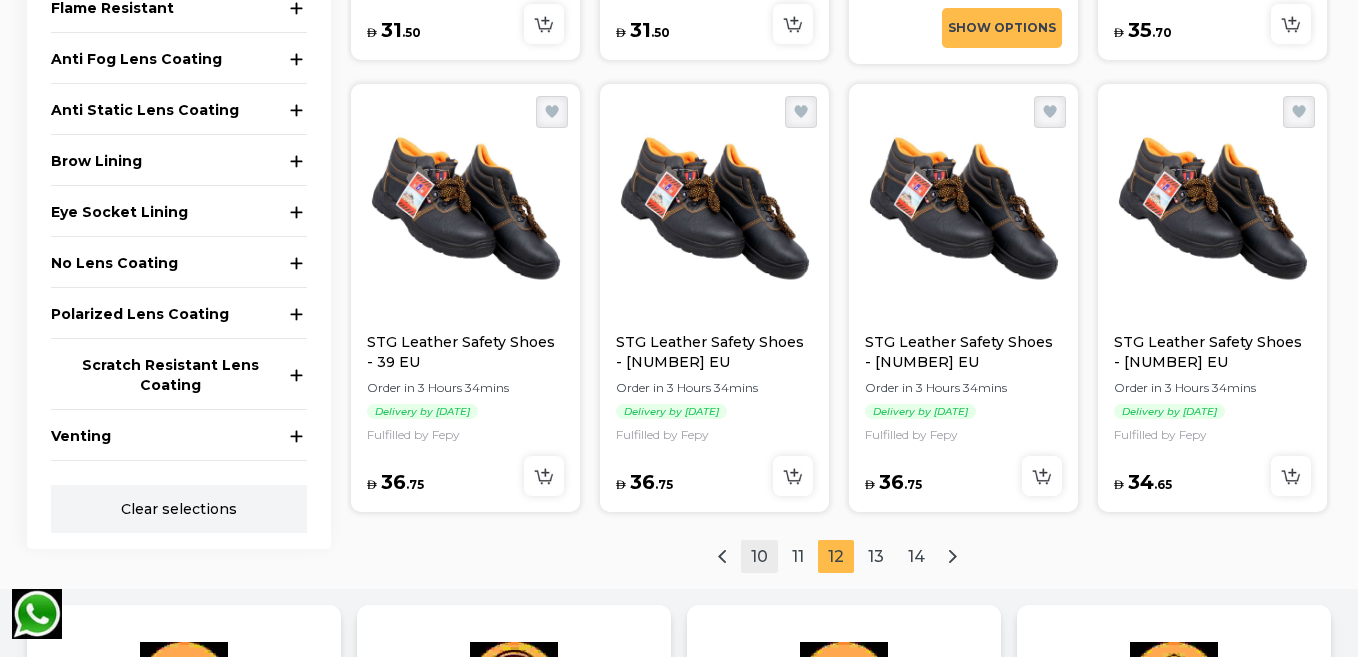 click on "10" at bounding box center [759, 556] 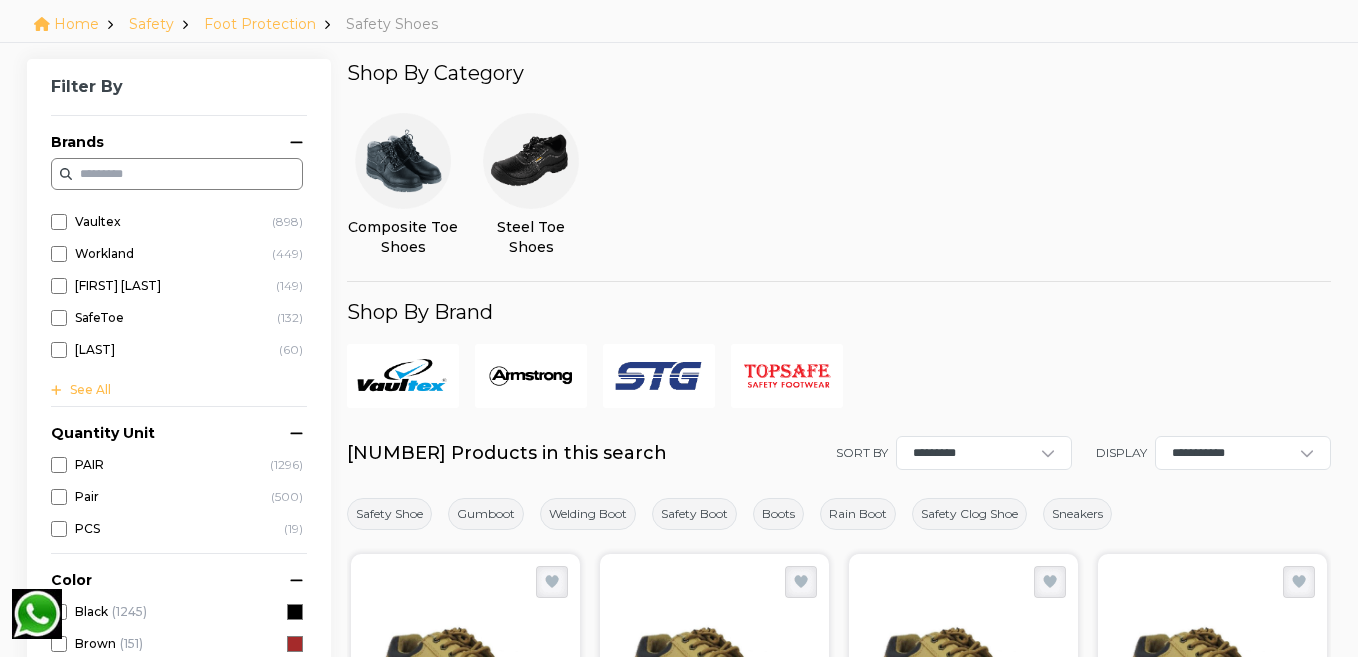 scroll, scrollTop: 128, scrollLeft: 0, axis: vertical 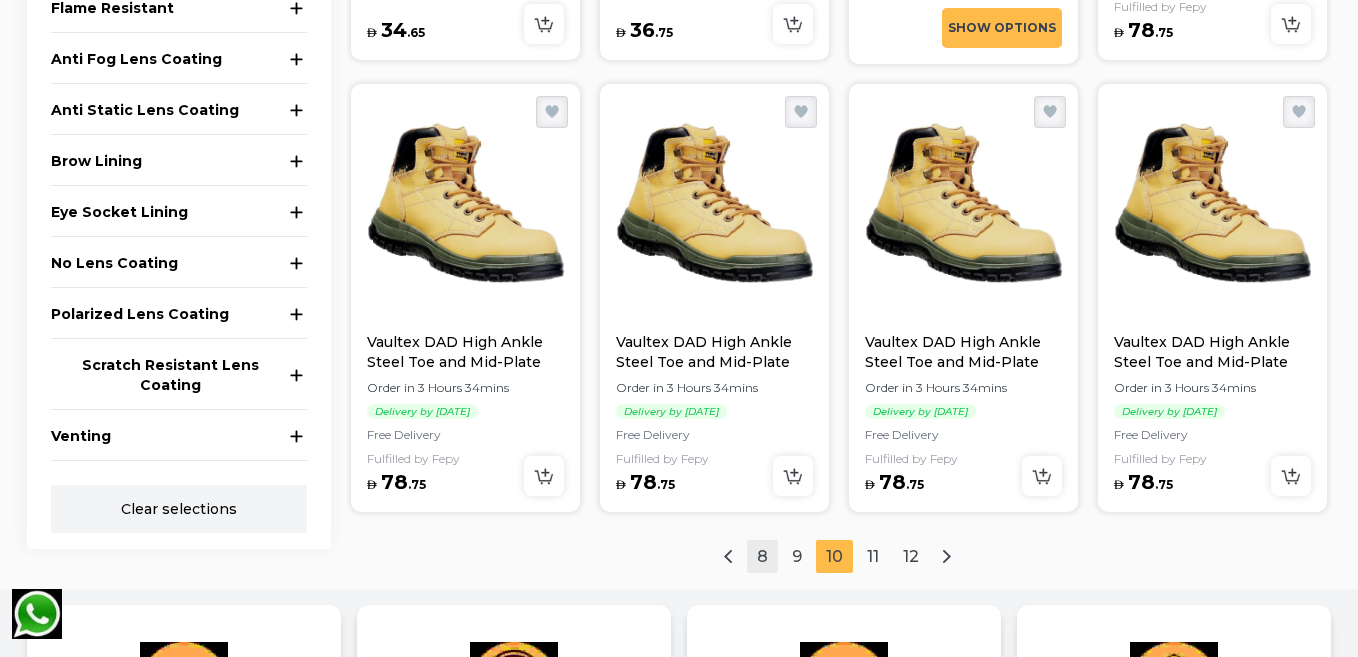 click on "8" at bounding box center [762, 556] 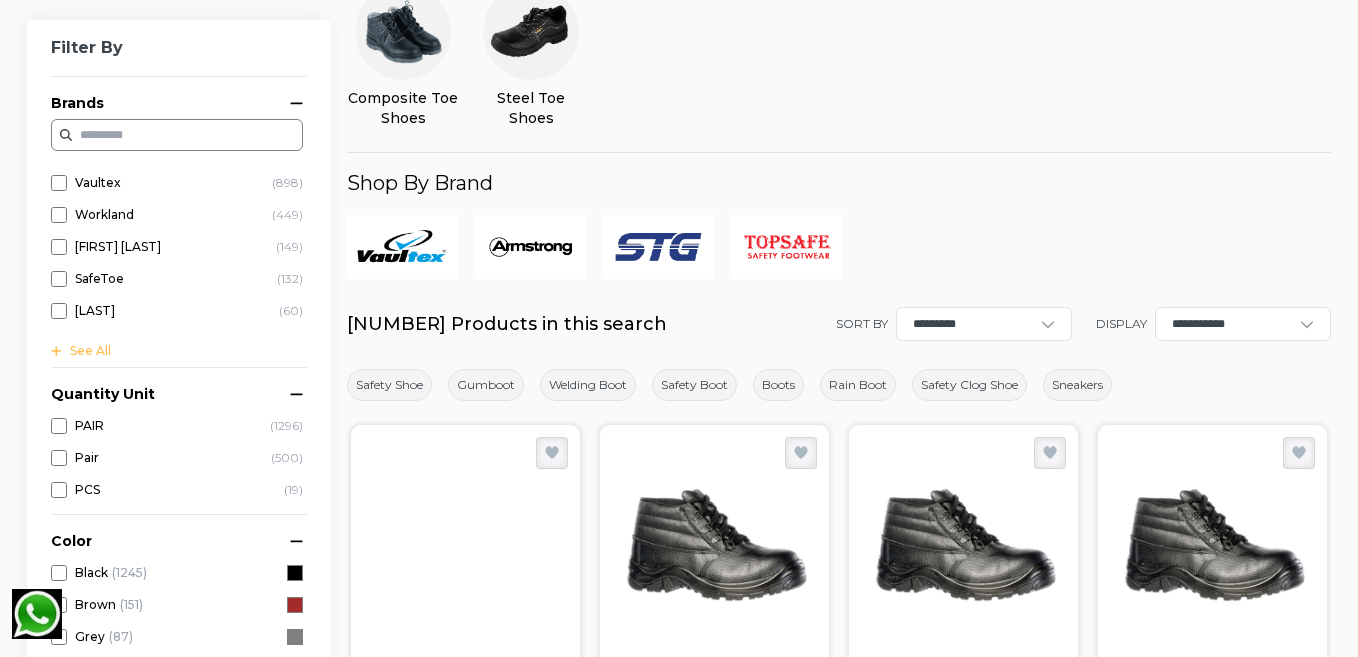 scroll, scrollTop: 128, scrollLeft: 0, axis: vertical 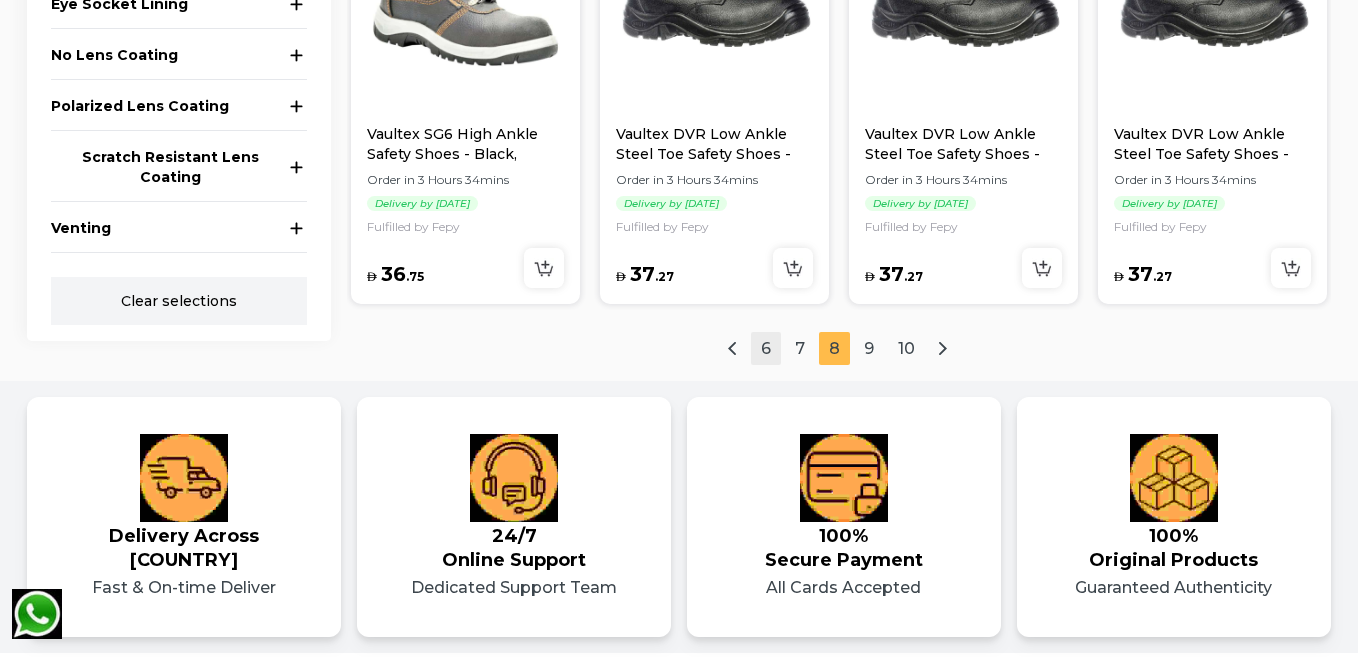 click on "6" at bounding box center [766, 348] 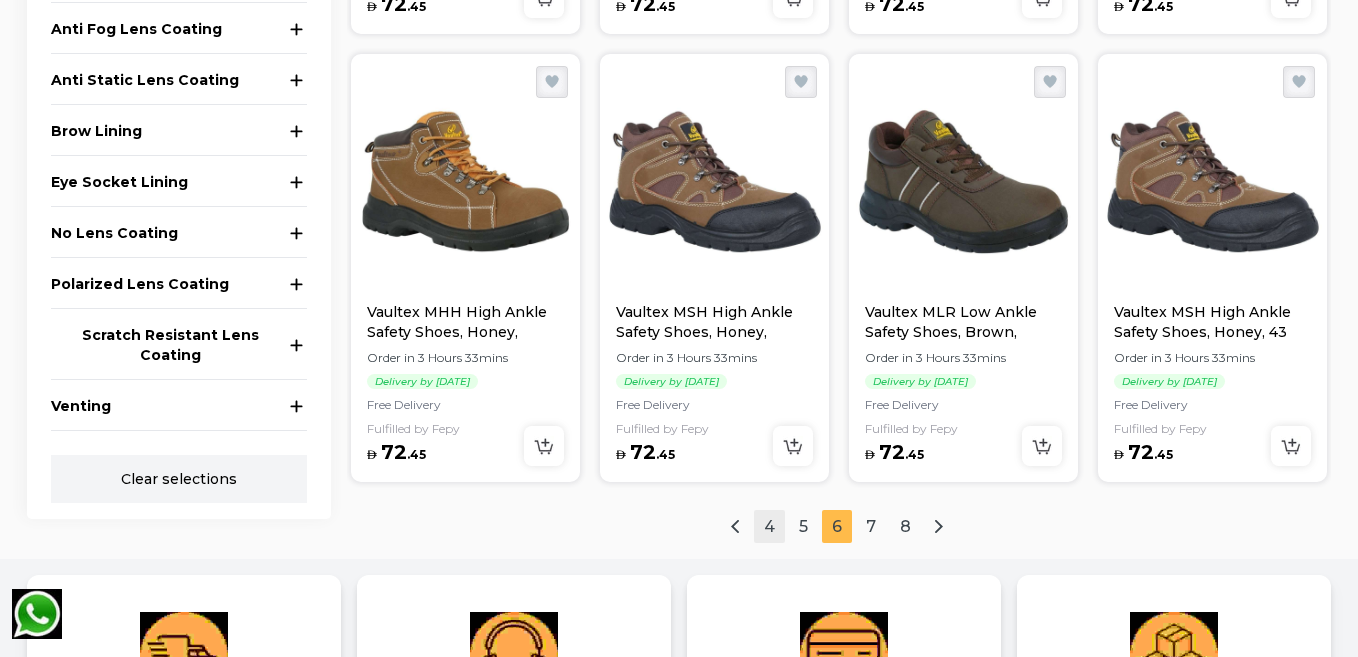 scroll, scrollTop: 2425, scrollLeft: 0, axis: vertical 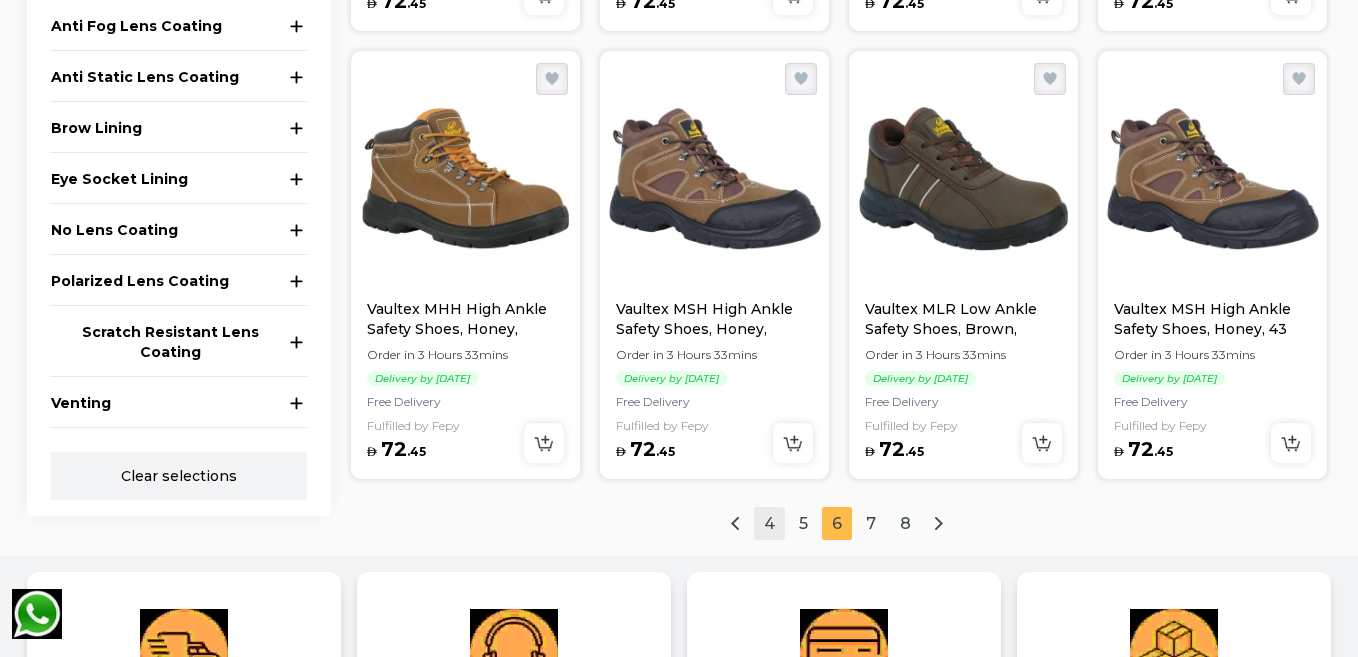 click on "4" at bounding box center [769, 523] 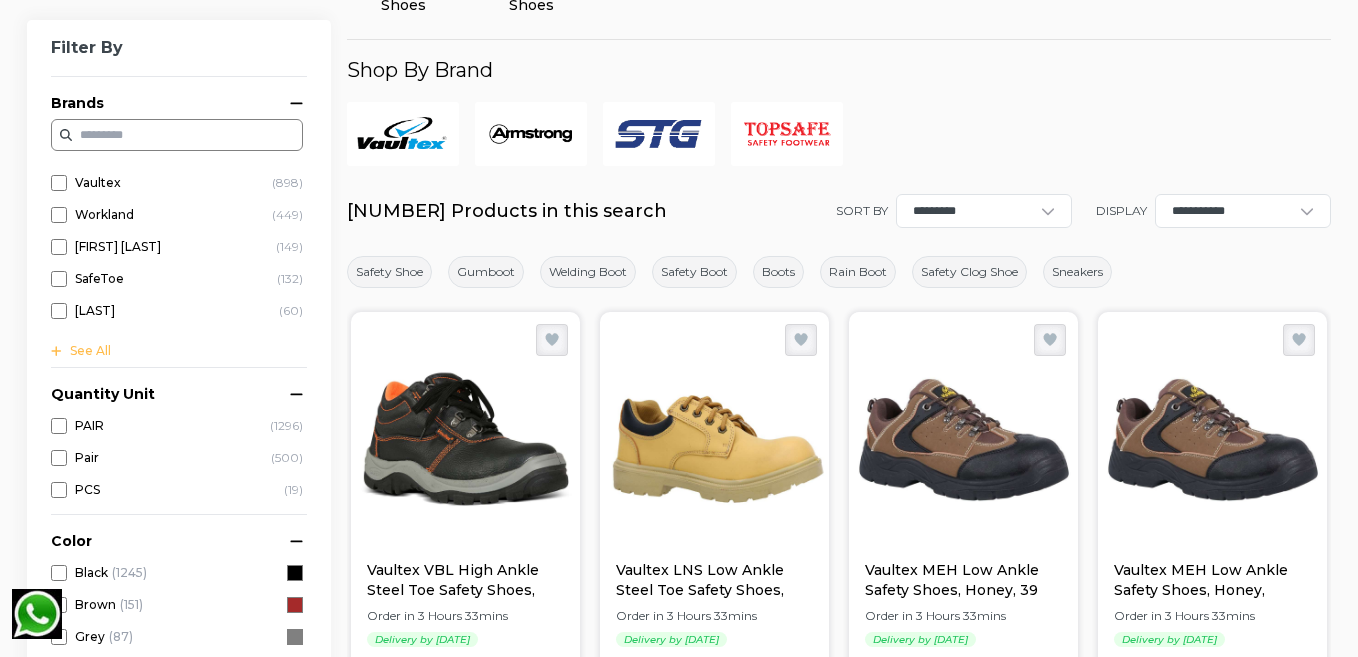 scroll, scrollTop: 128, scrollLeft: 0, axis: vertical 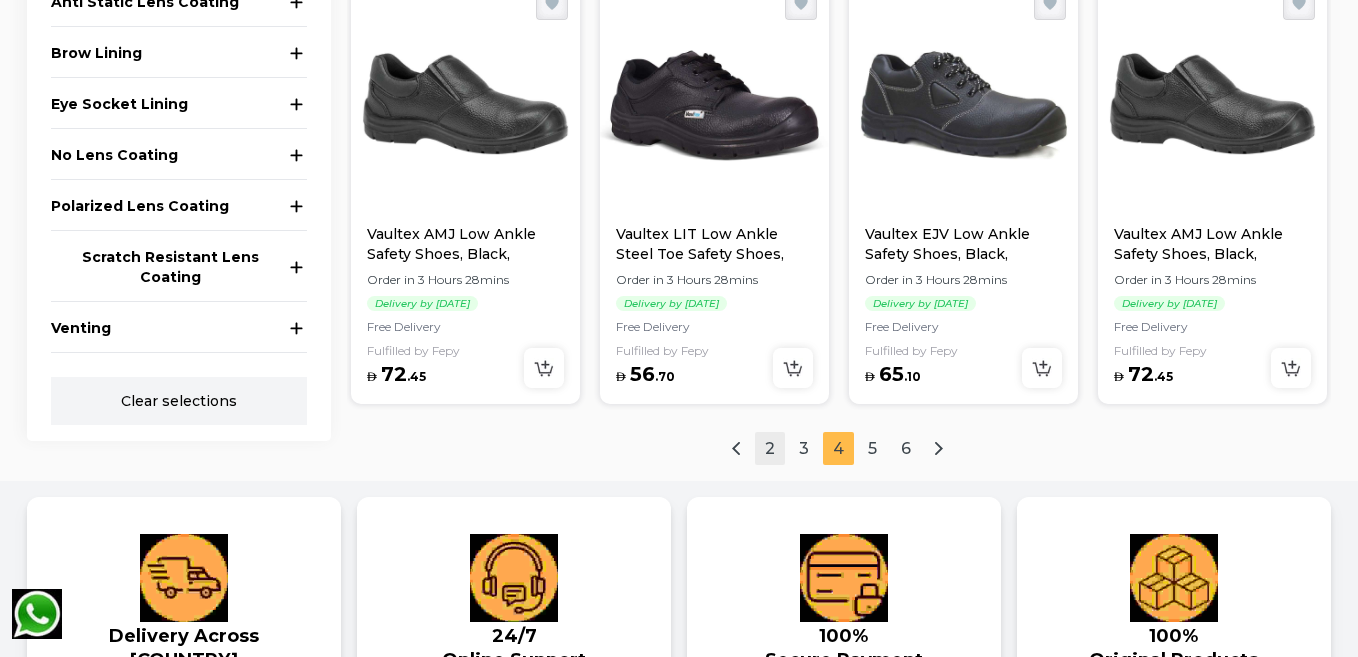 click on "2" at bounding box center [770, 448] 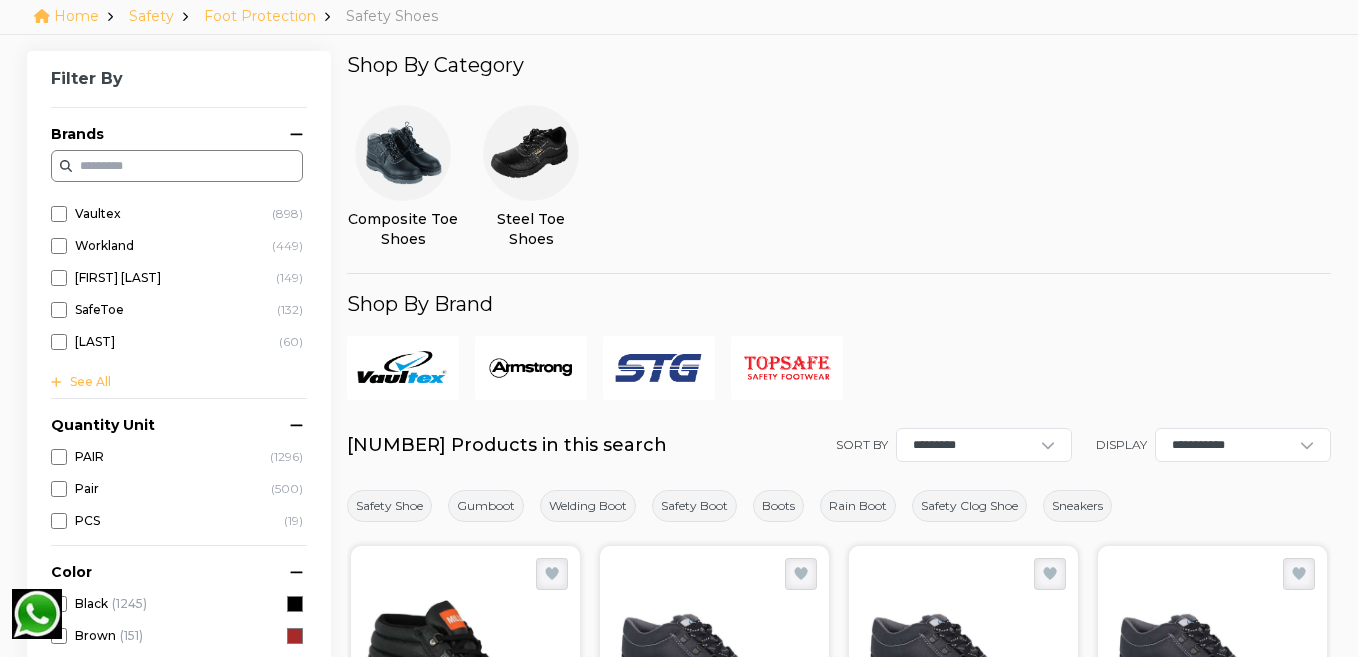 scroll, scrollTop: 128, scrollLeft: 0, axis: vertical 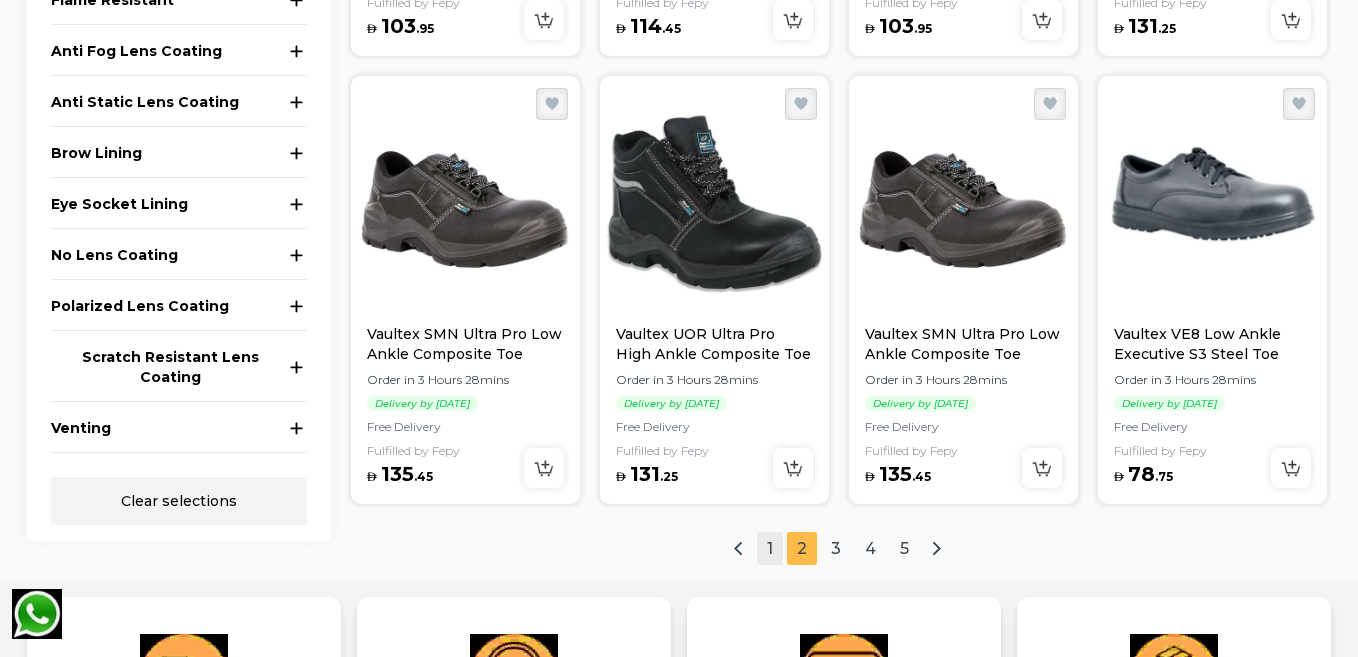 click on "1" at bounding box center (770, 548) 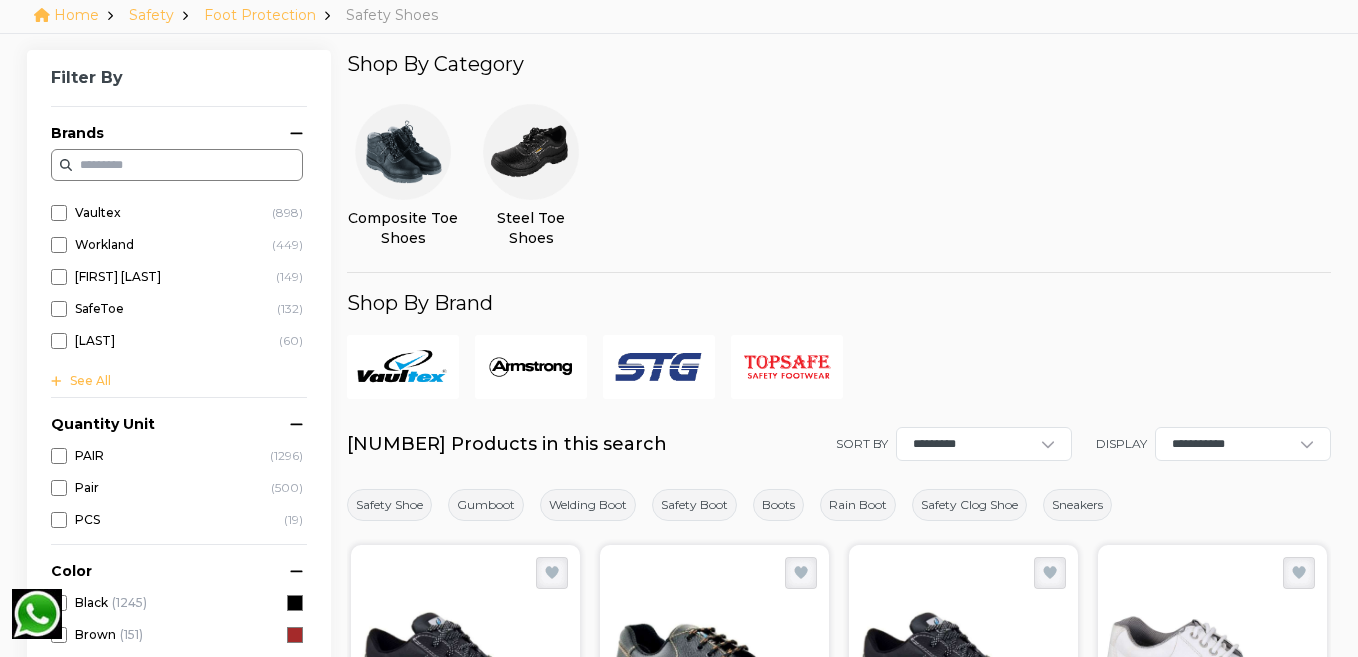 scroll, scrollTop: 128, scrollLeft: 0, axis: vertical 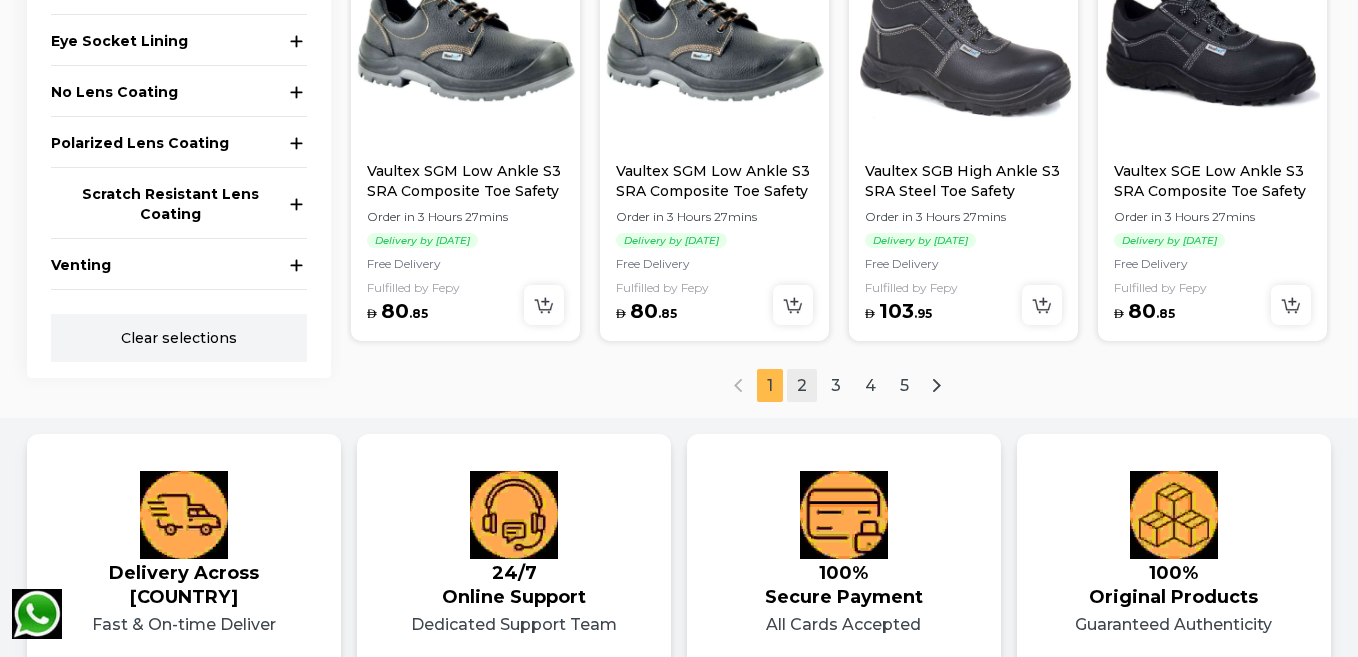 click on "2" at bounding box center (802, 385) 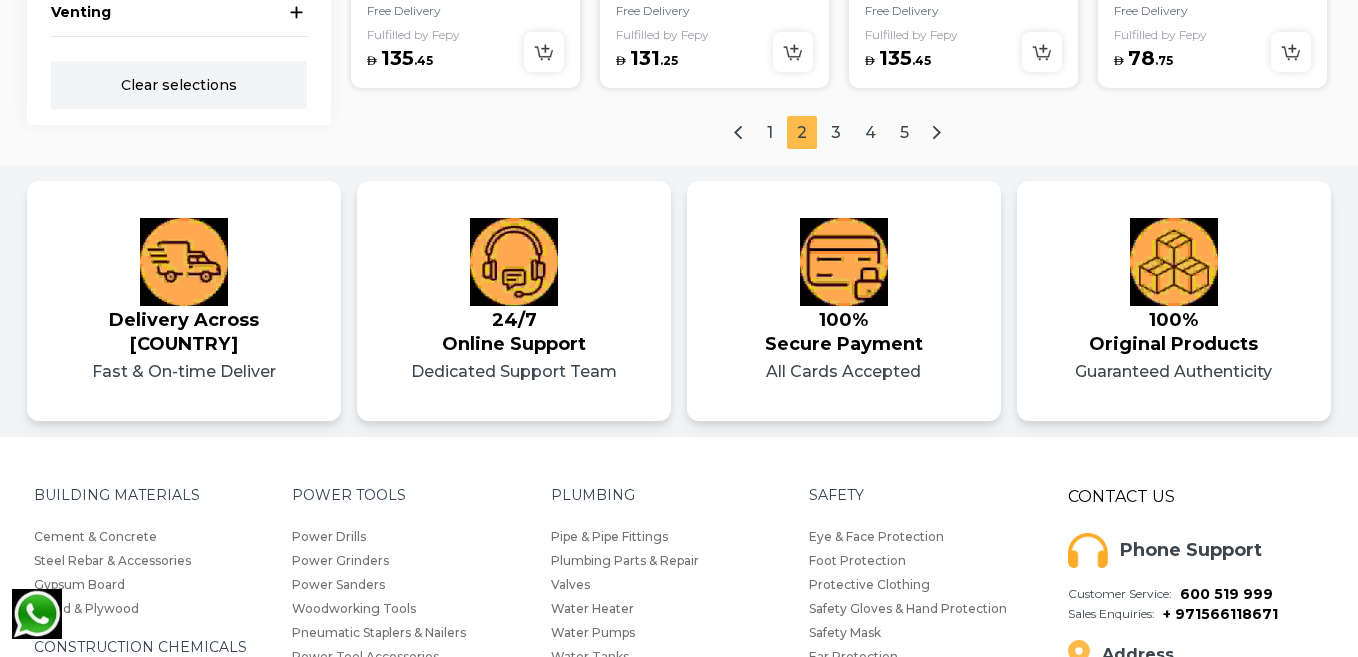 scroll, scrollTop: 2828, scrollLeft: 0, axis: vertical 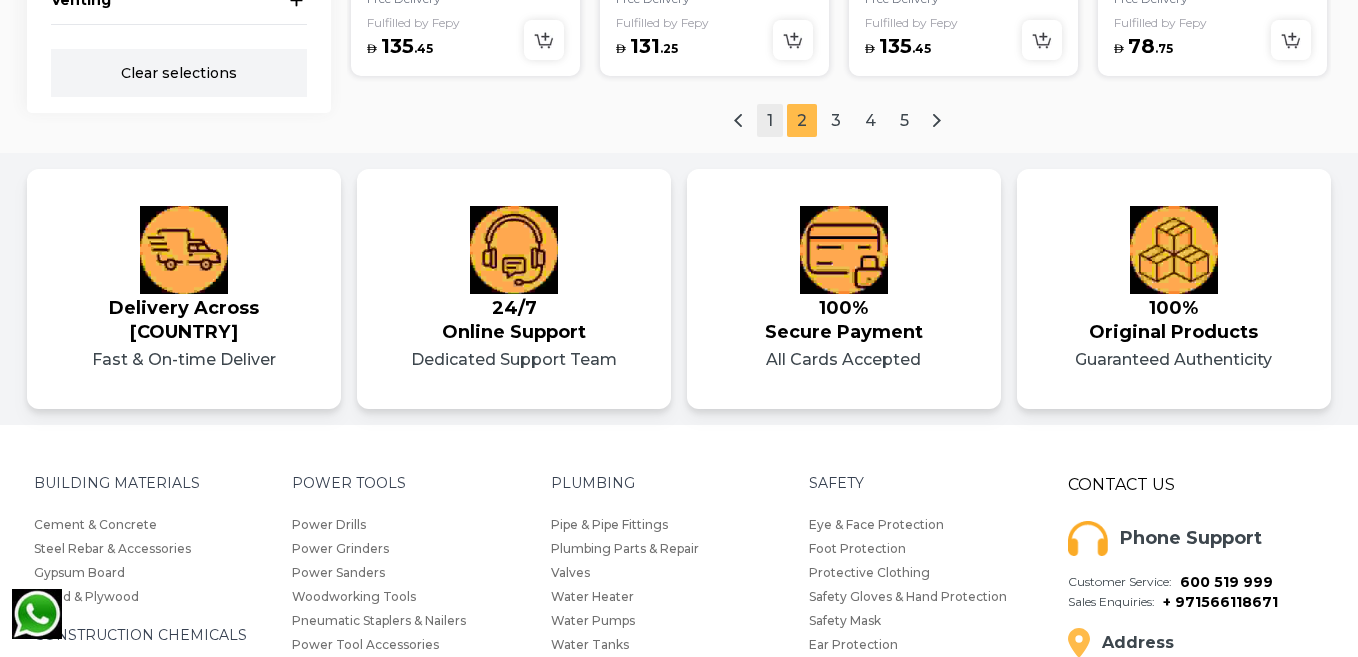 click on "1" at bounding box center [770, 120] 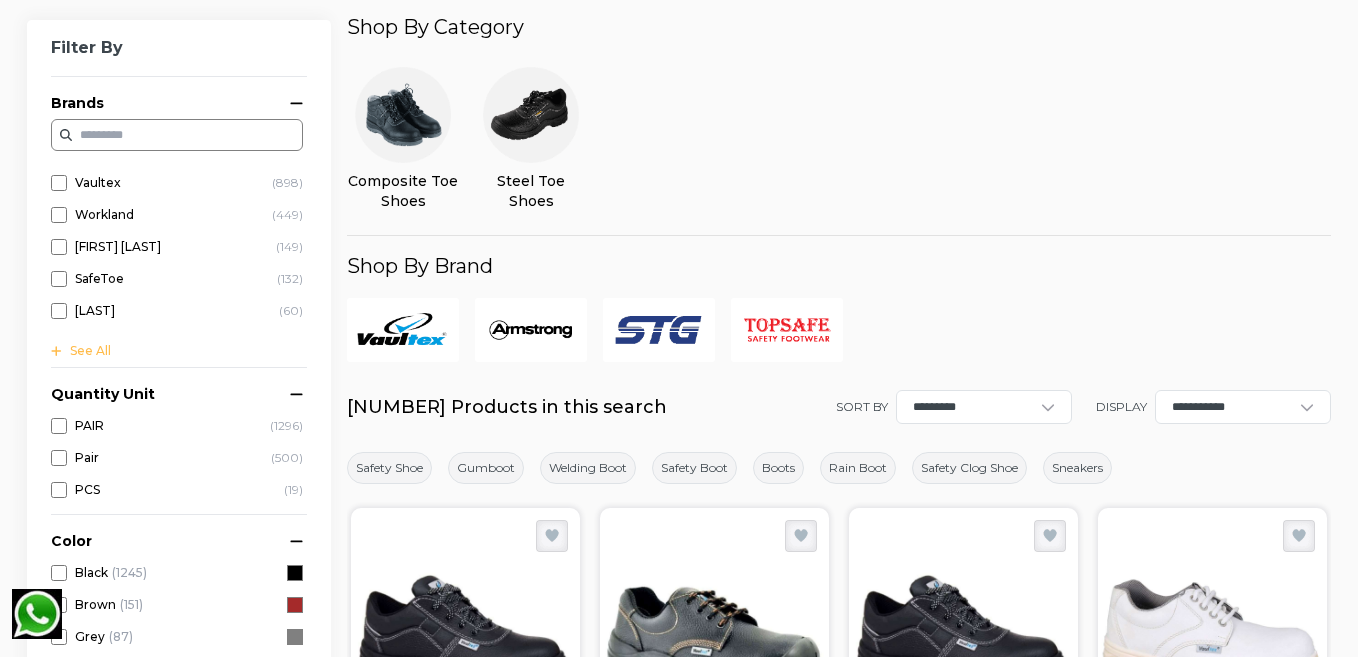 scroll, scrollTop: 128, scrollLeft: 0, axis: vertical 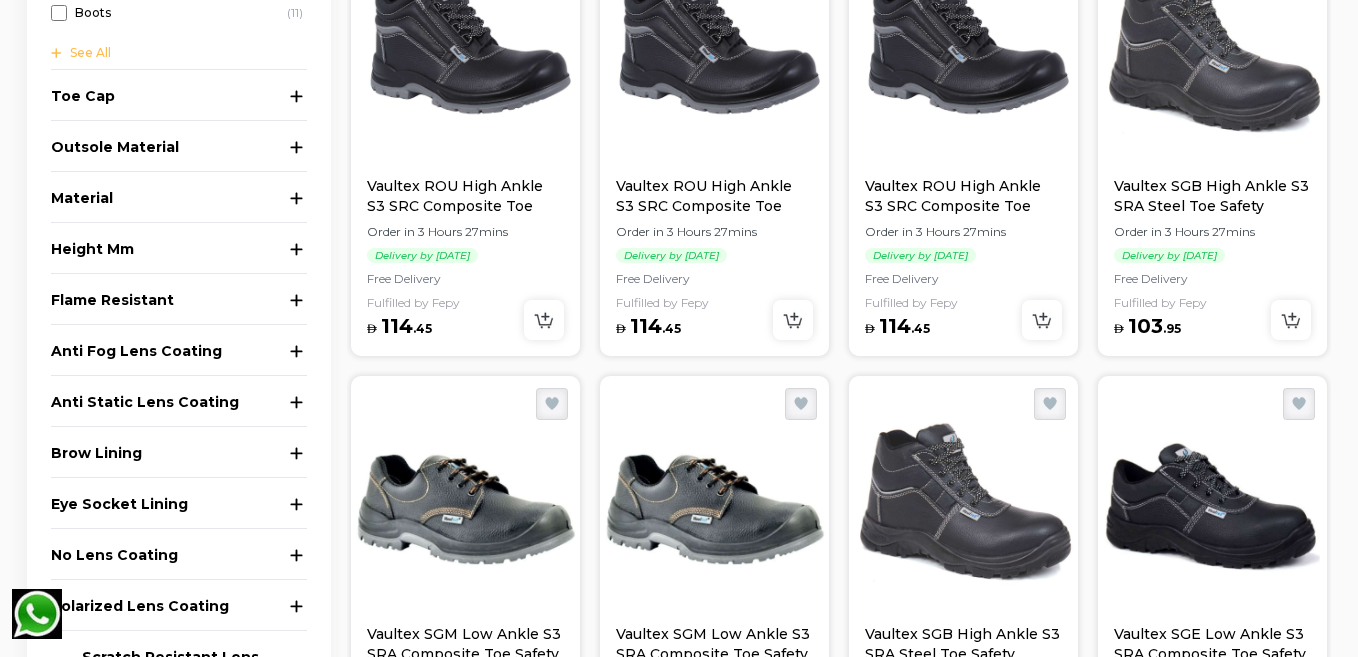 click on "Anti Static Lens Coating" at bounding box center [177, 401] 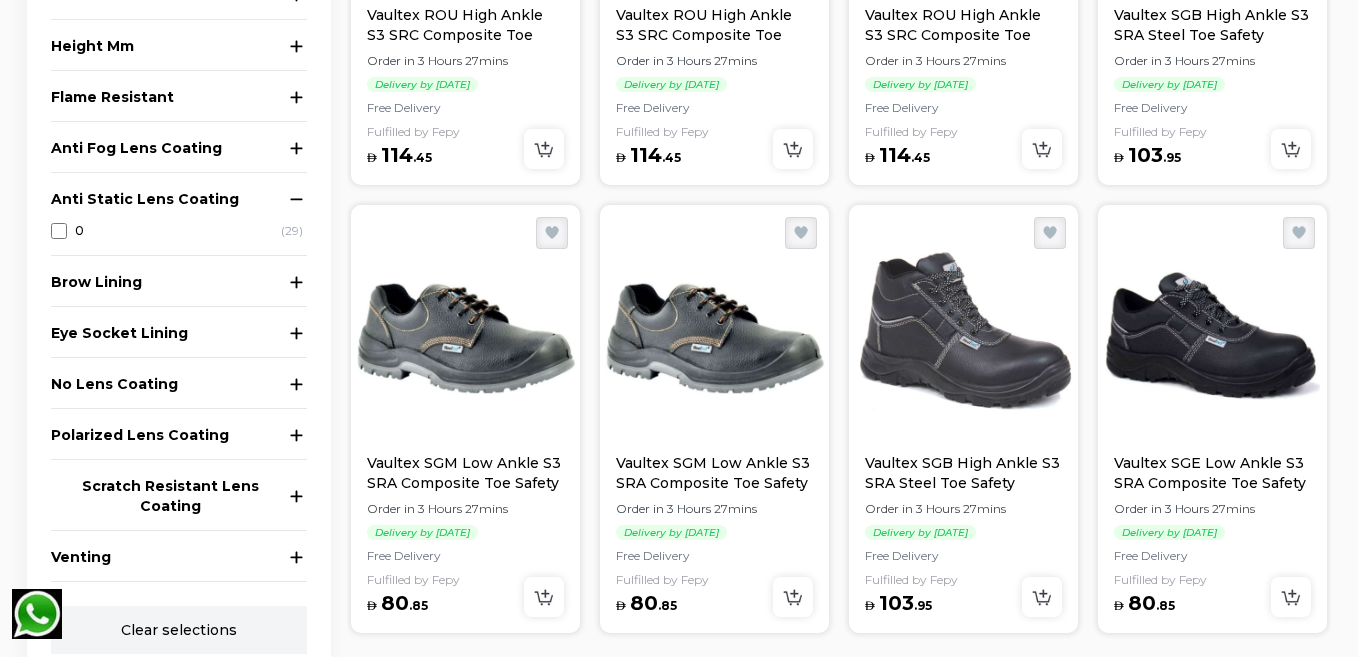 scroll, scrollTop: 2300, scrollLeft: 0, axis: vertical 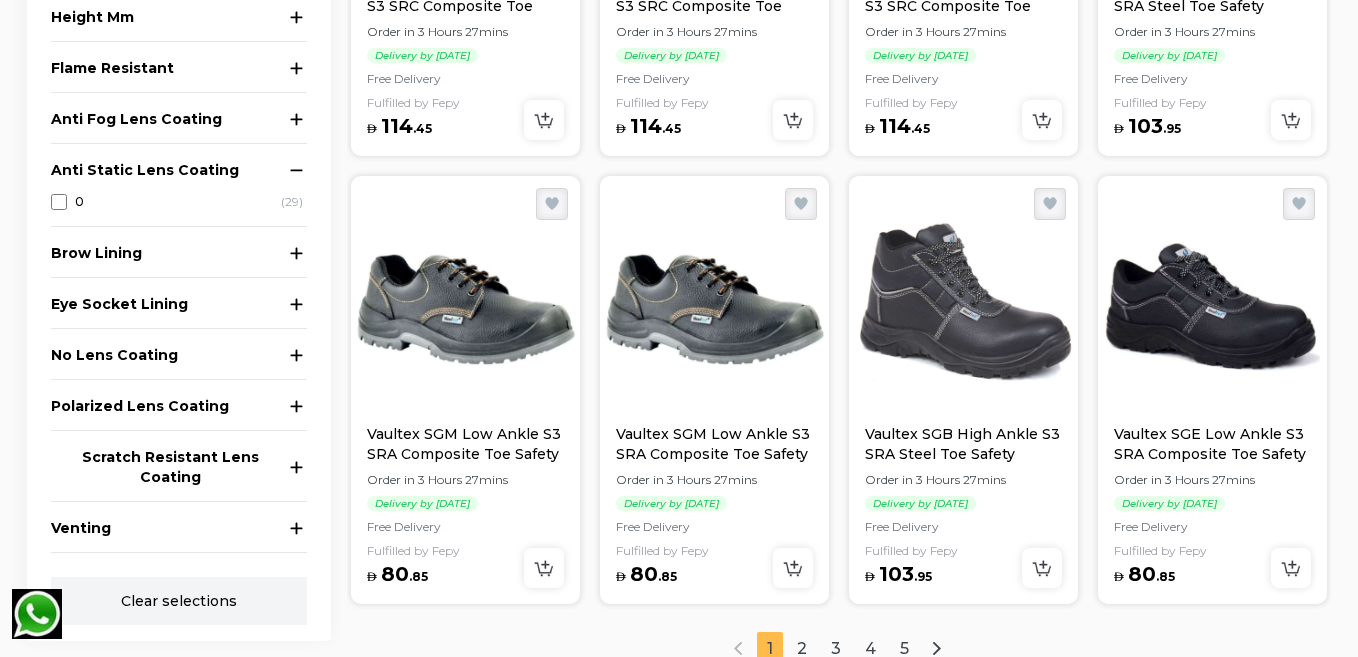 click at bounding box center [1212, 304] 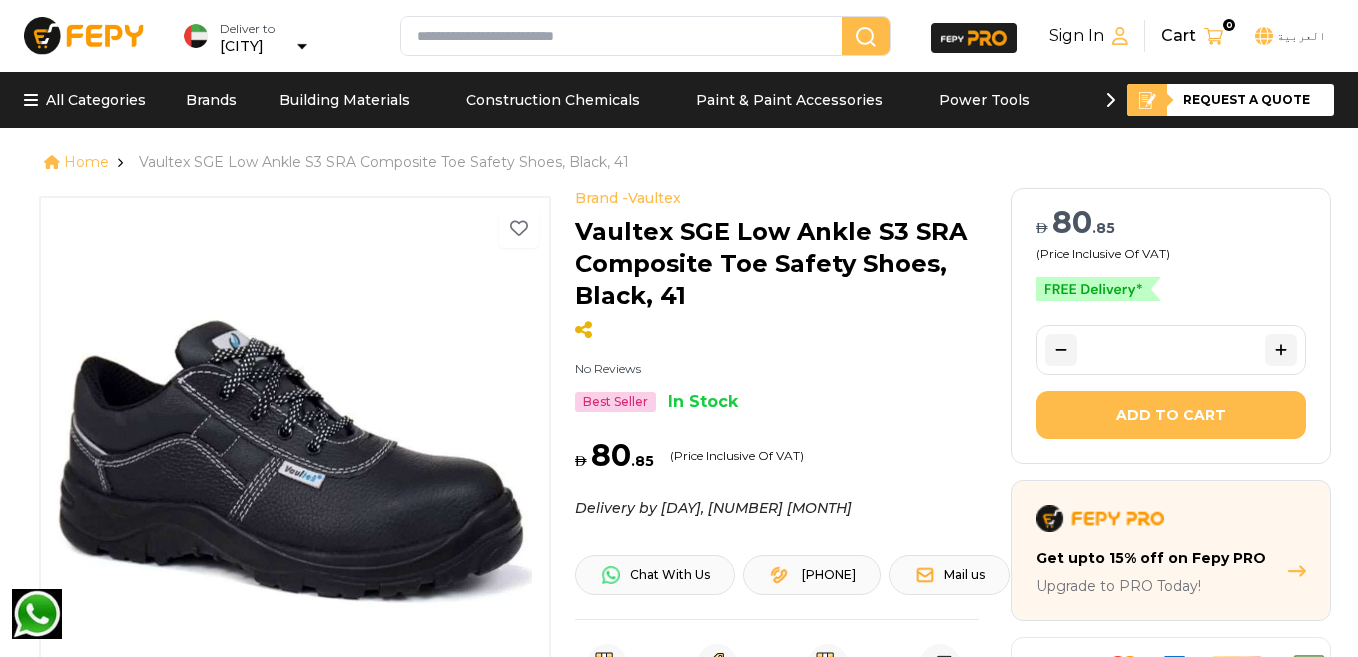 scroll, scrollTop: 0, scrollLeft: 0, axis: both 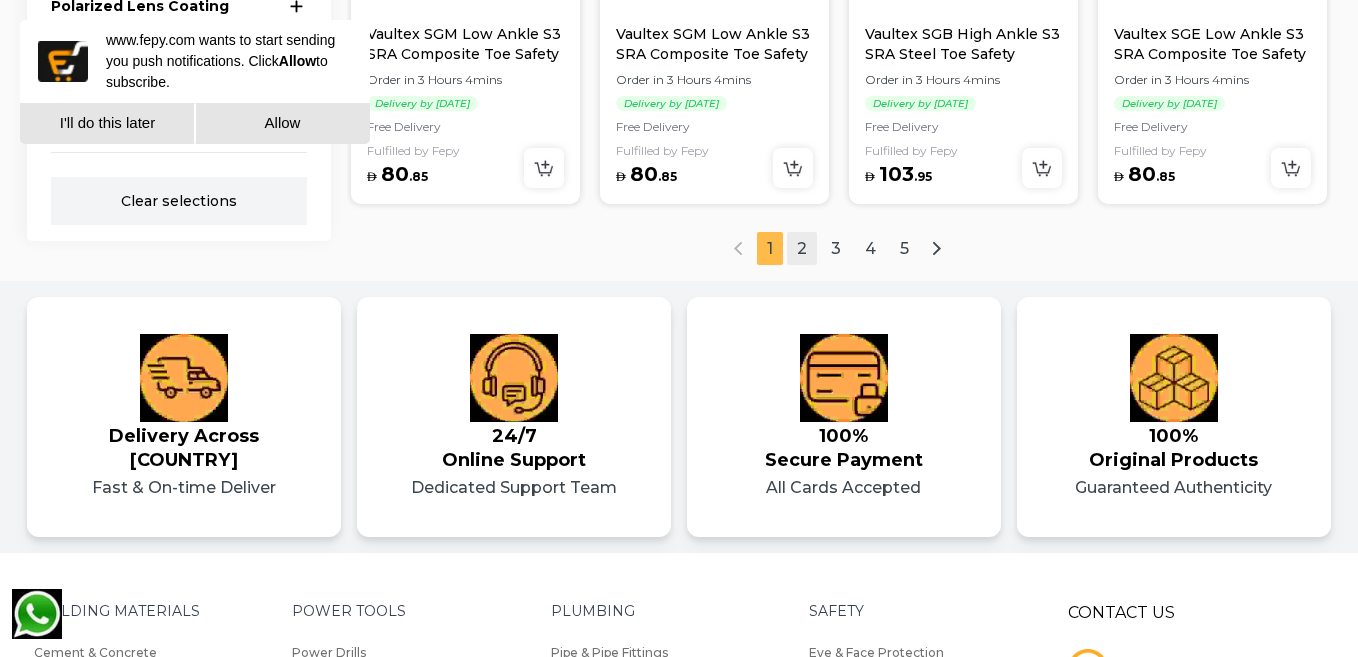 click on "2" at bounding box center [802, 248] 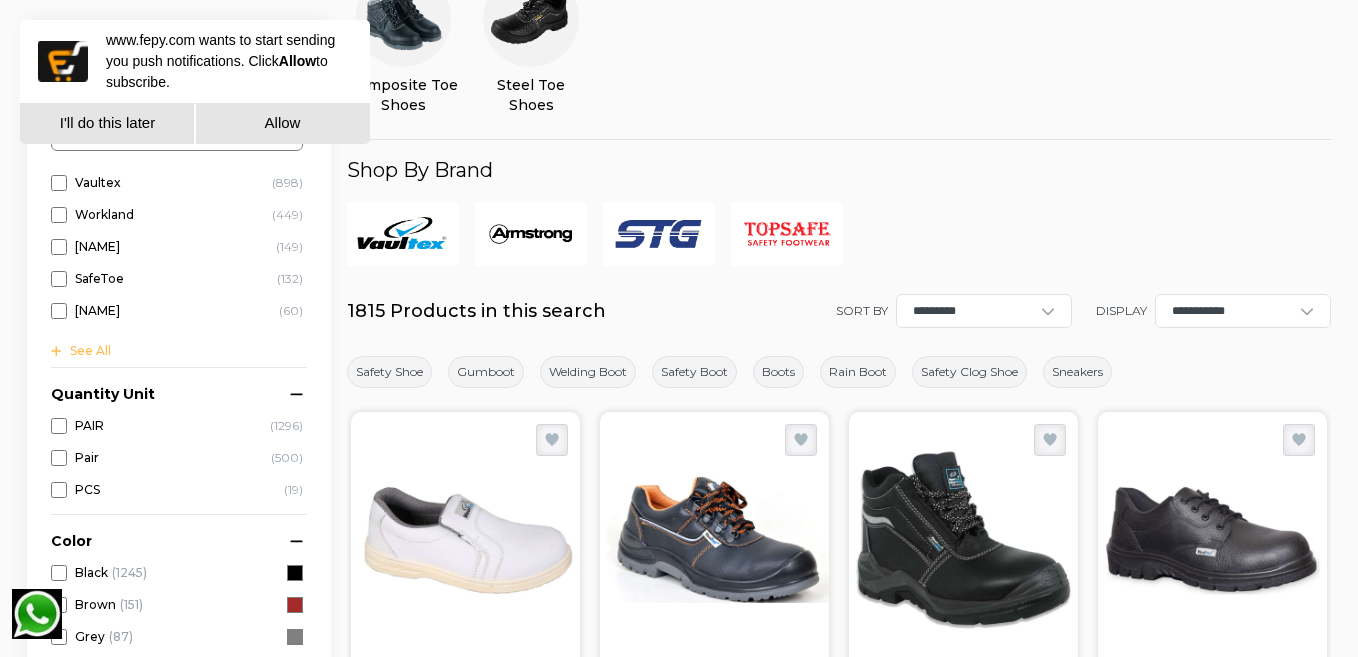 scroll, scrollTop: 128, scrollLeft: 0, axis: vertical 